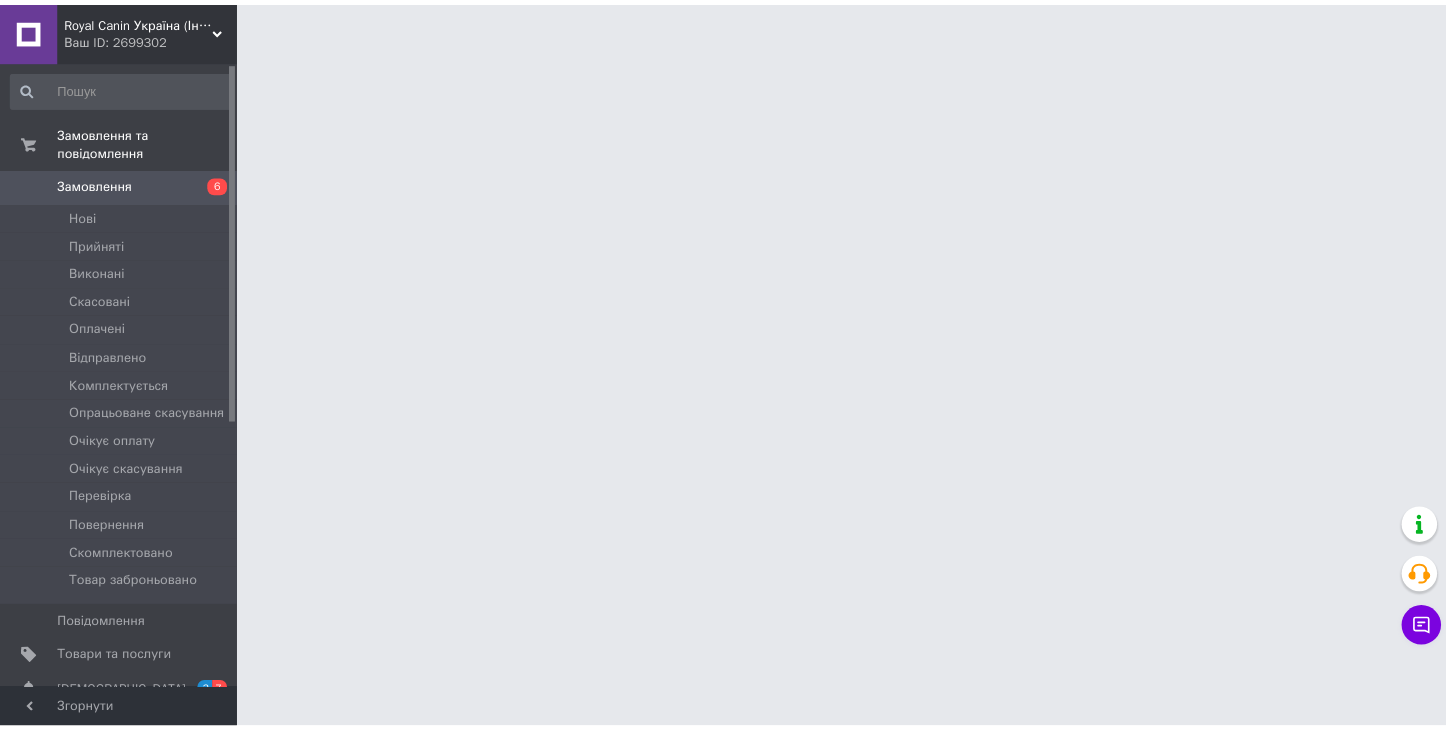 scroll, scrollTop: 0, scrollLeft: 0, axis: both 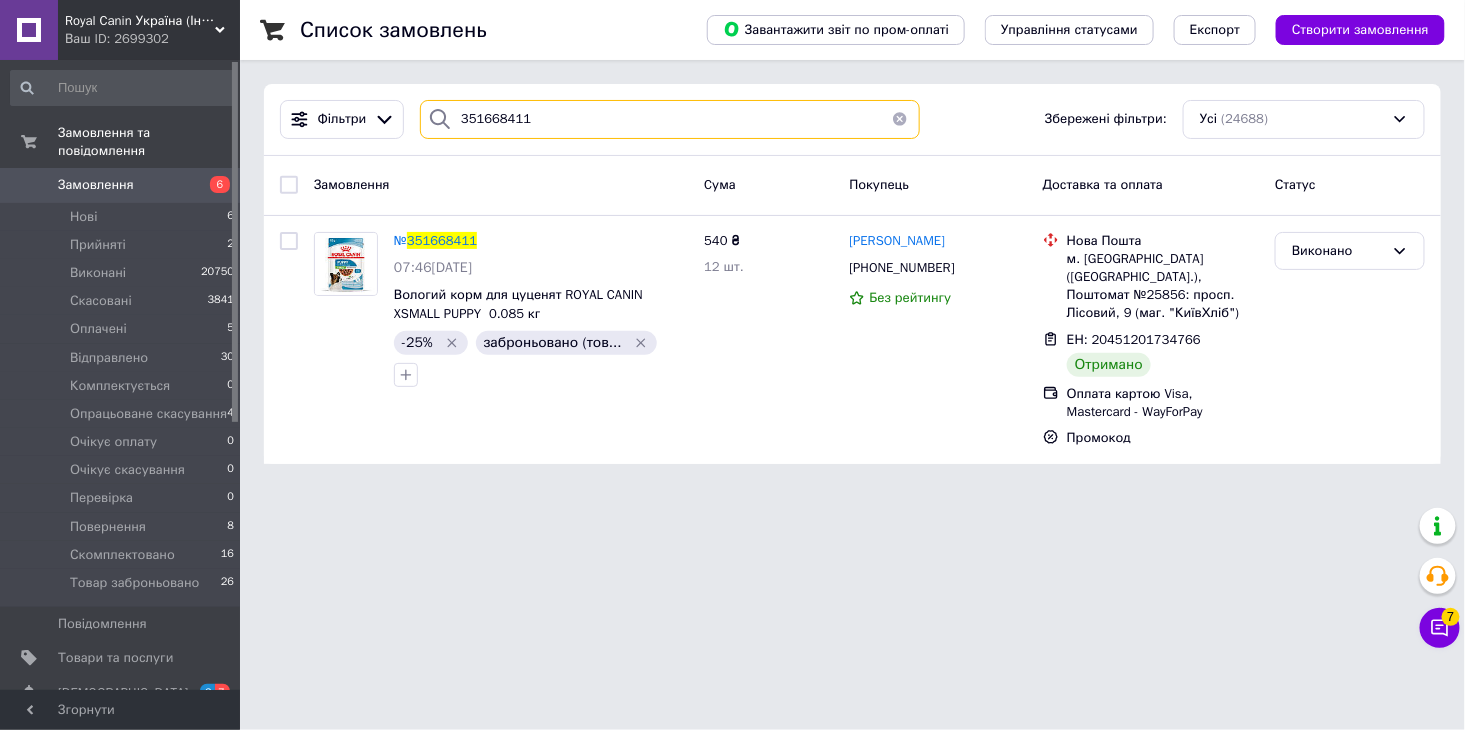 drag, startPoint x: 555, startPoint y: 117, endPoint x: 374, endPoint y: 143, distance: 182.85786 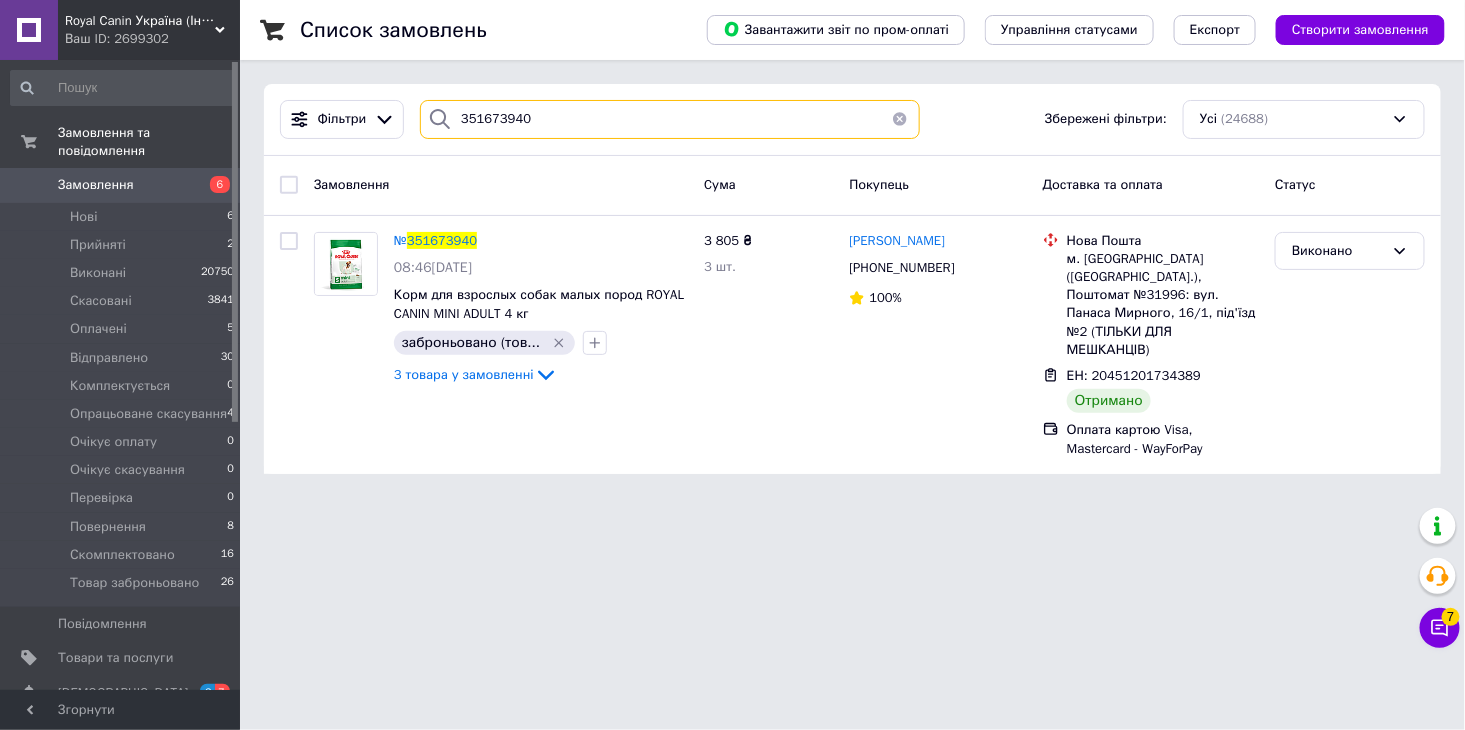 drag, startPoint x: 532, startPoint y: 115, endPoint x: 443, endPoint y: 94, distance: 91.44397 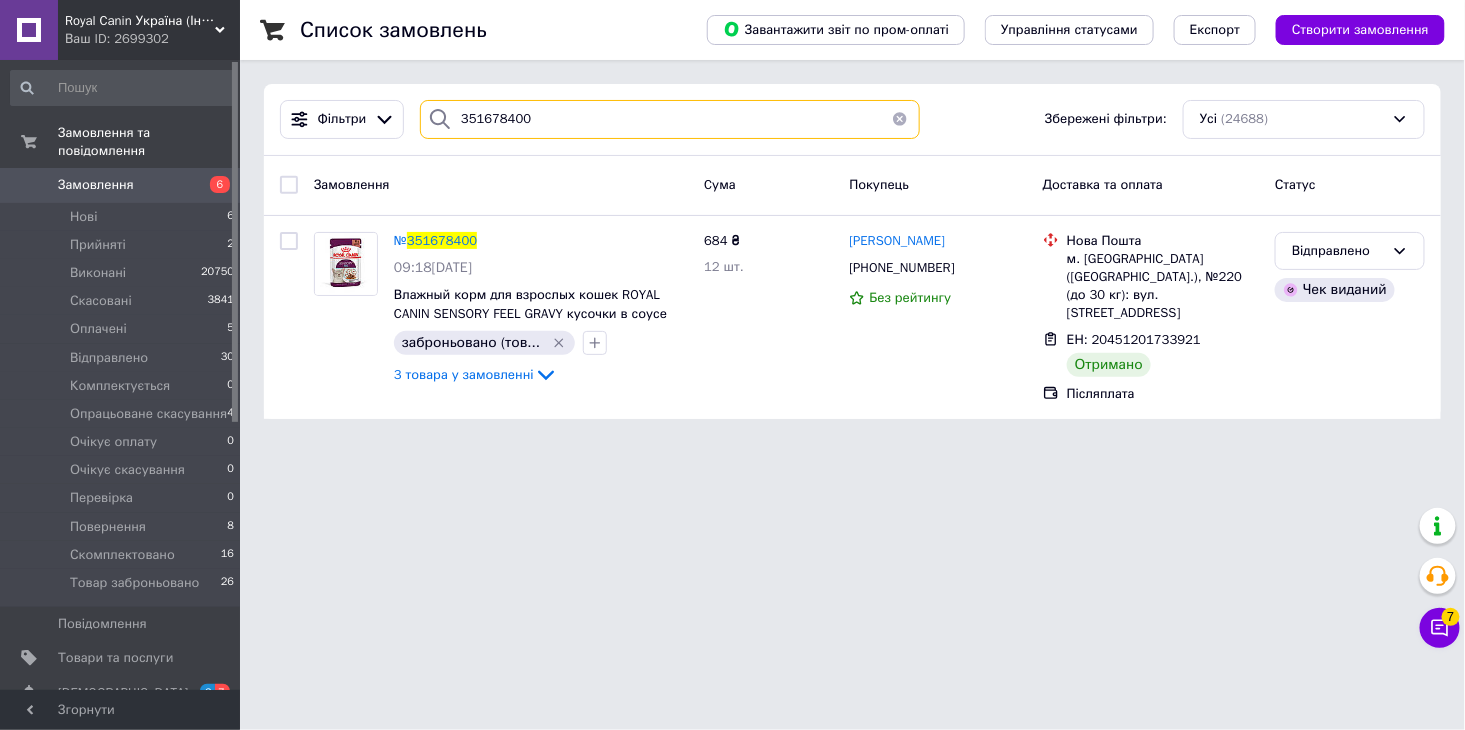 drag, startPoint x: 574, startPoint y: 110, endPoint x: 433, endPoint y: 100, distance: 141.35417 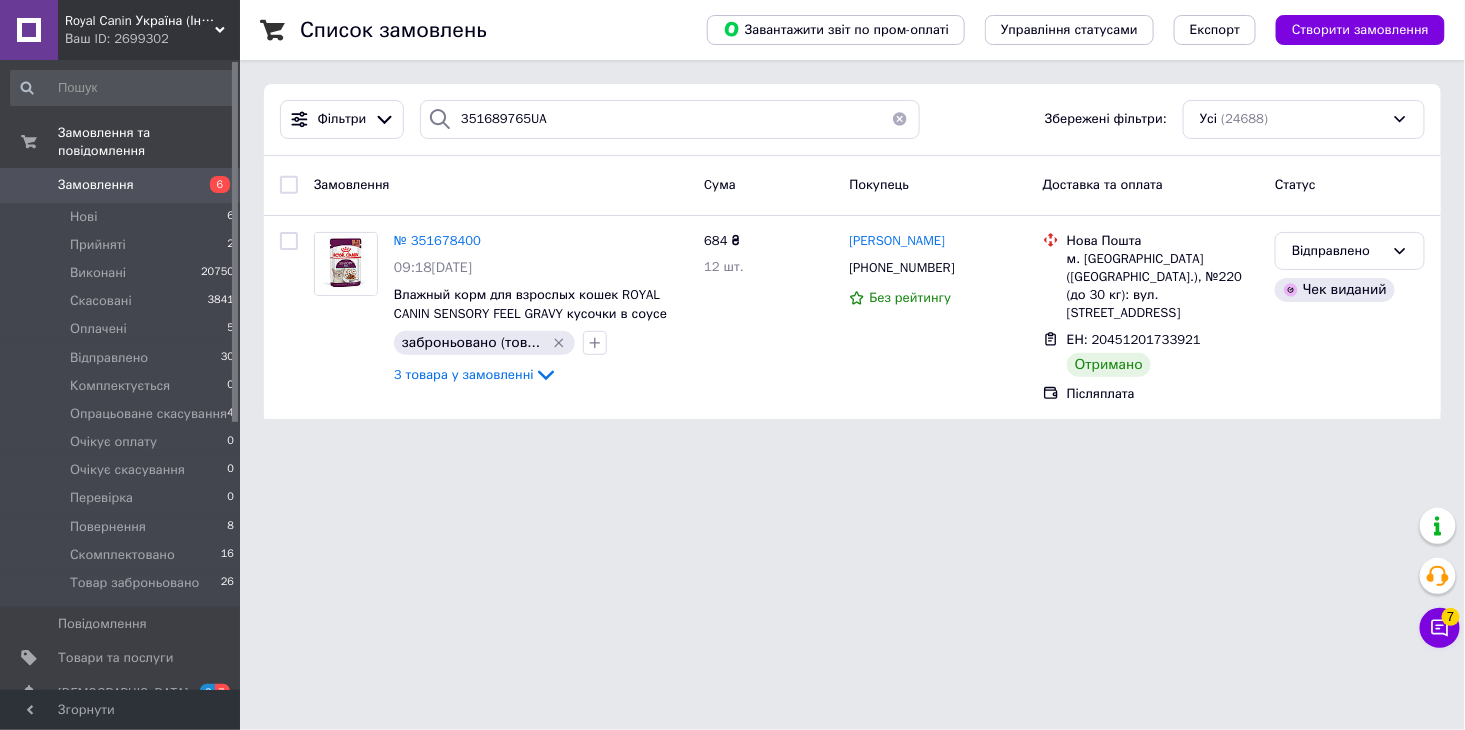 click at bounding box center (440, 119) 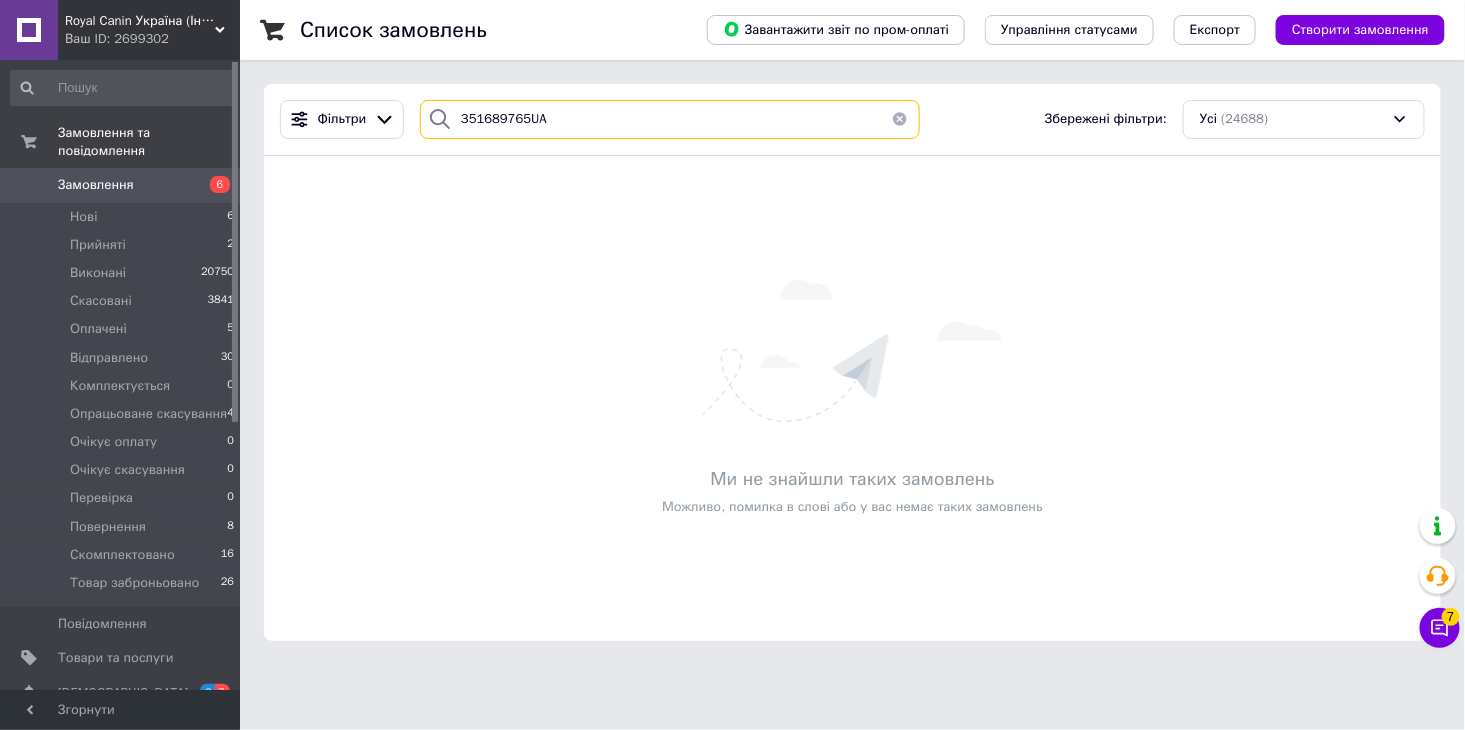 click on "351689765UA" at bounding box center [670, 119] 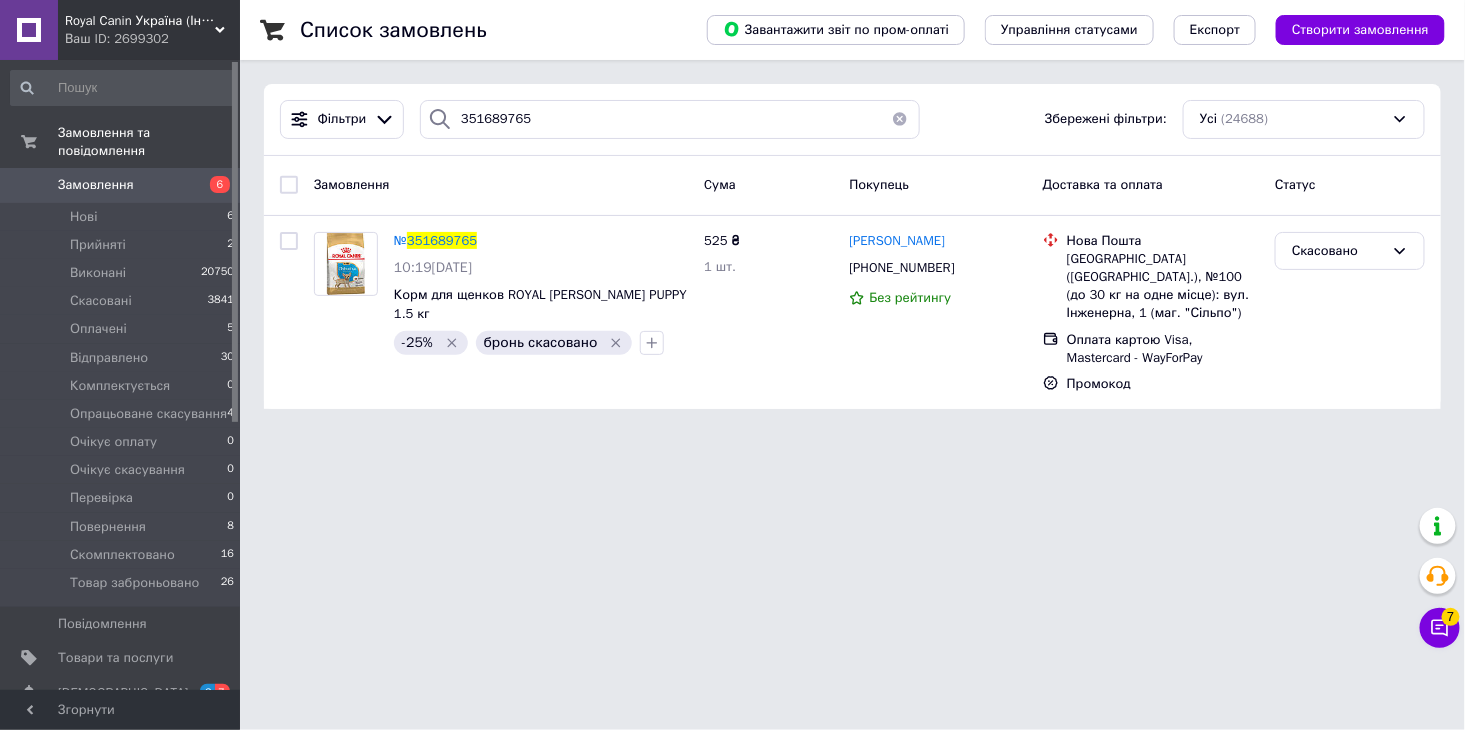 click on "Royal Canin Україна (Інтернет-магазин) Ваш ID: 2699302 Сайт Royal Canin Україна (Інтернет-магаз... Кабінет покупця Перевірити стан системи Сторінка на порталі Довідка Вийти Замовлення та повідомлення Замовлення 6 Нові 6 Прийняті 2 Виконані 20750 Скасовані 3841 Оплачені 5 Відправлено 30 Комплектується 0 Опрацьоване скасування 4 Очікує оплату 0 Очікує скасування 0 Перевірка 0 Повернення 8 Скомплектовано 16 Товар заброньовано 26 Повідомлення 0 Товари та послуги Сповіщення 3 7 Показники роботи компанії Панель управління Відгуки   №" at bounding box center (732, 216) 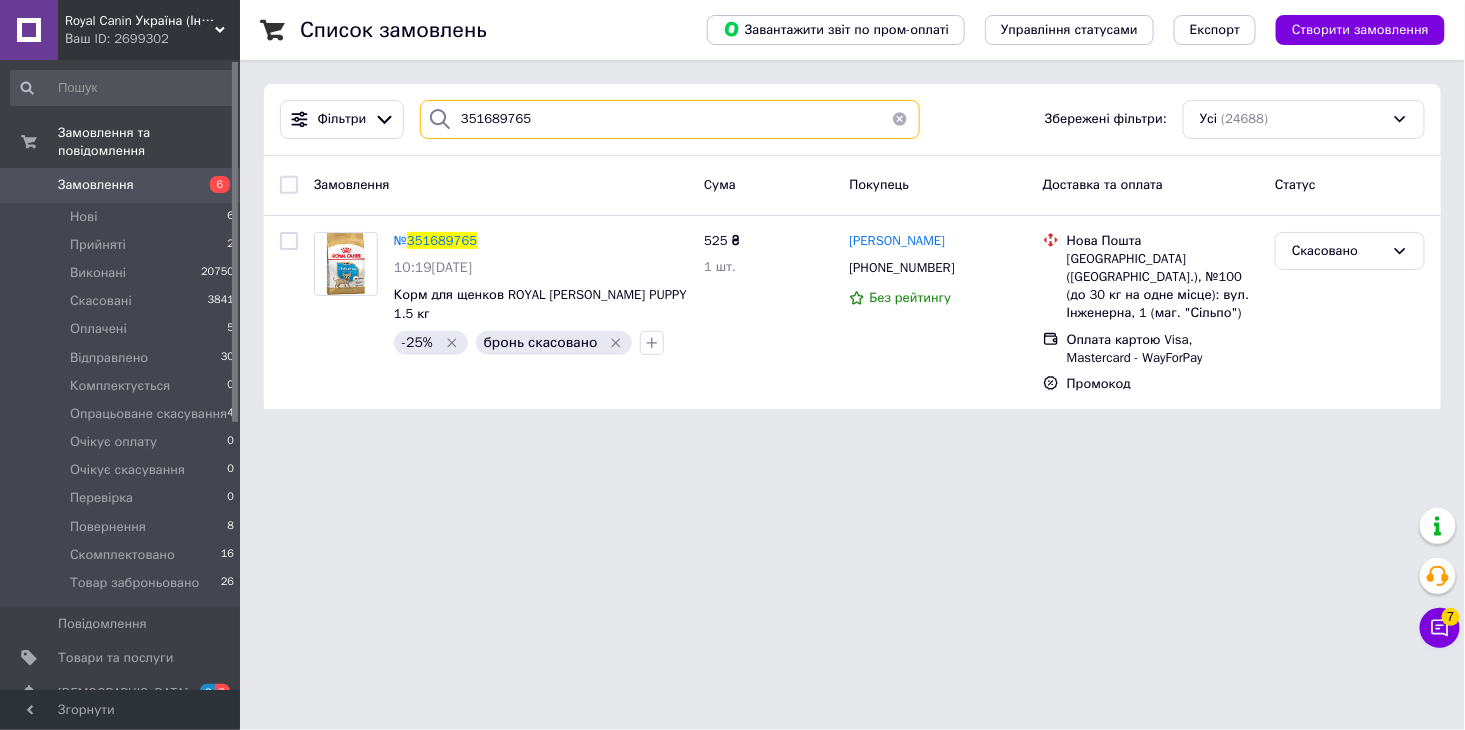drag, startPoint x: 538, startPoint y: 124, endPoint x: 415, endPoint y: 96, distance: 126.146736 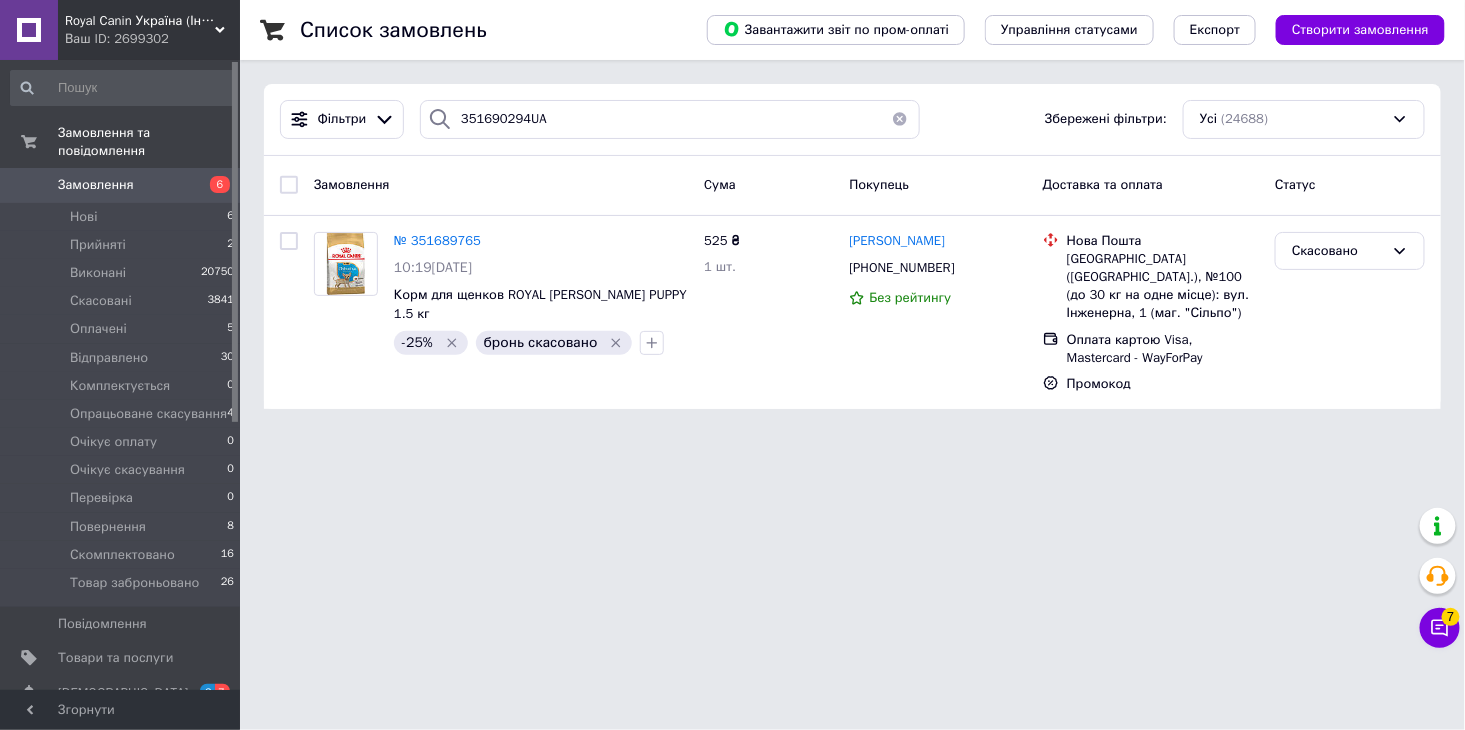 click on "Фільтри 351690294UA Збережені фільтри: Усі (24688)" at bounding box center (852, 120) 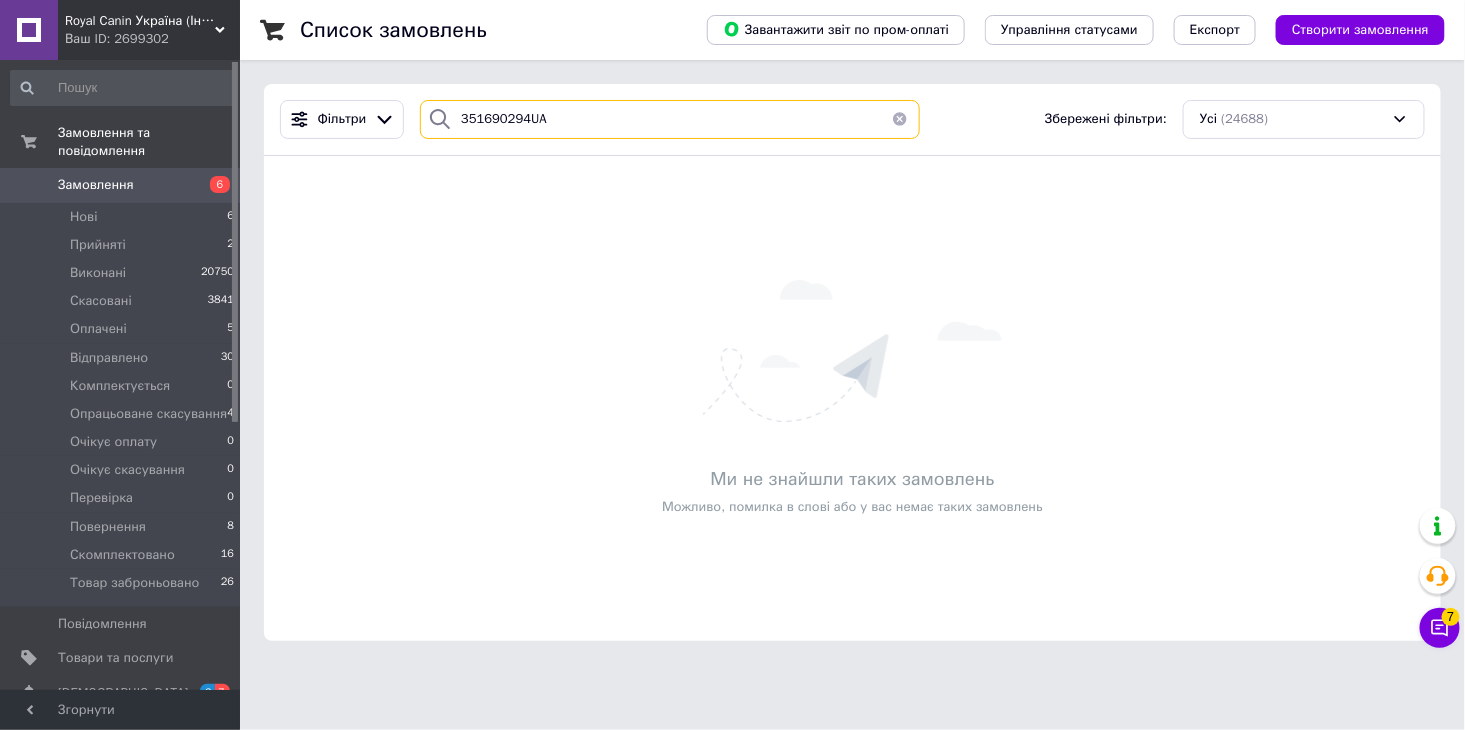click on "351690294UA" at bounding box center (670, 119) 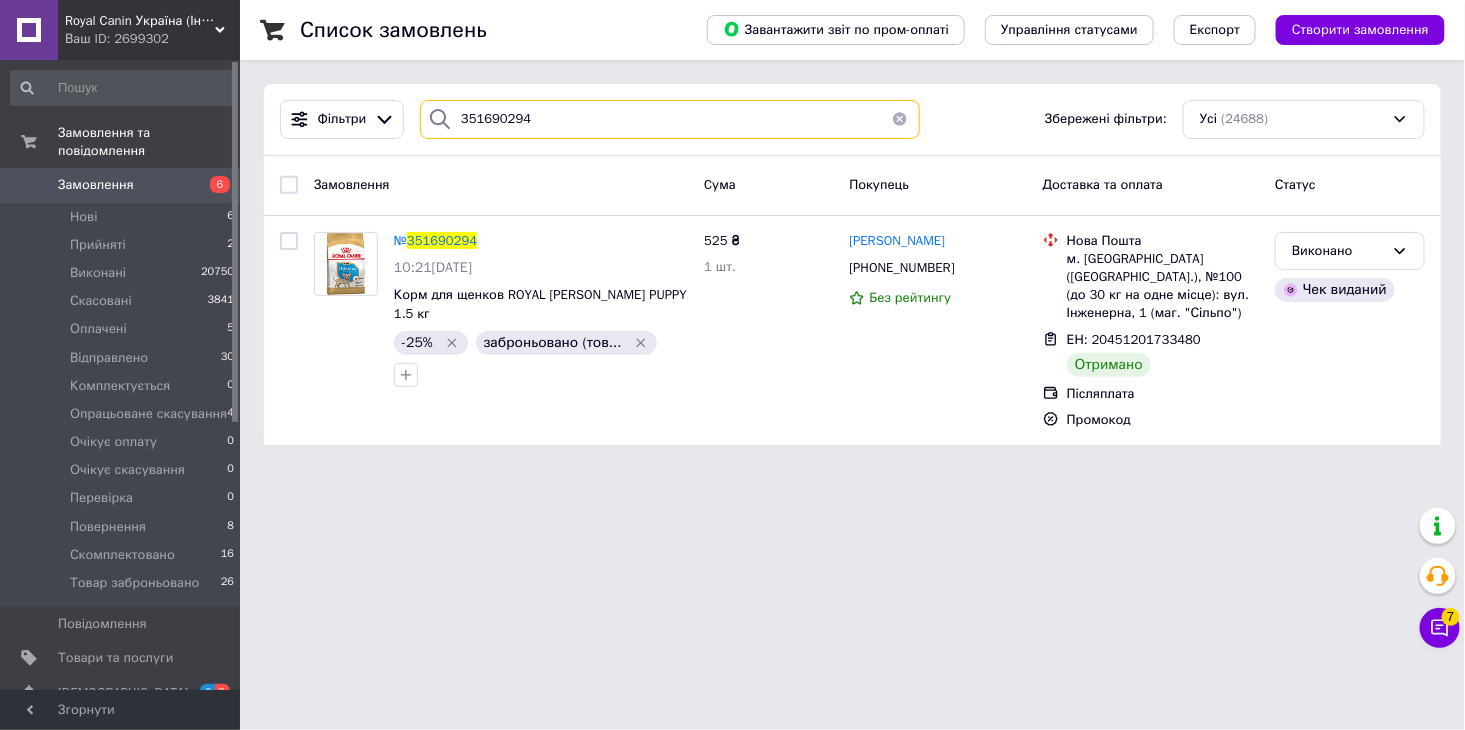 drag, startPoint x: 547, startPoint y: 122, endPoint x: 455, endPoint y: 128, distance: 92.19544 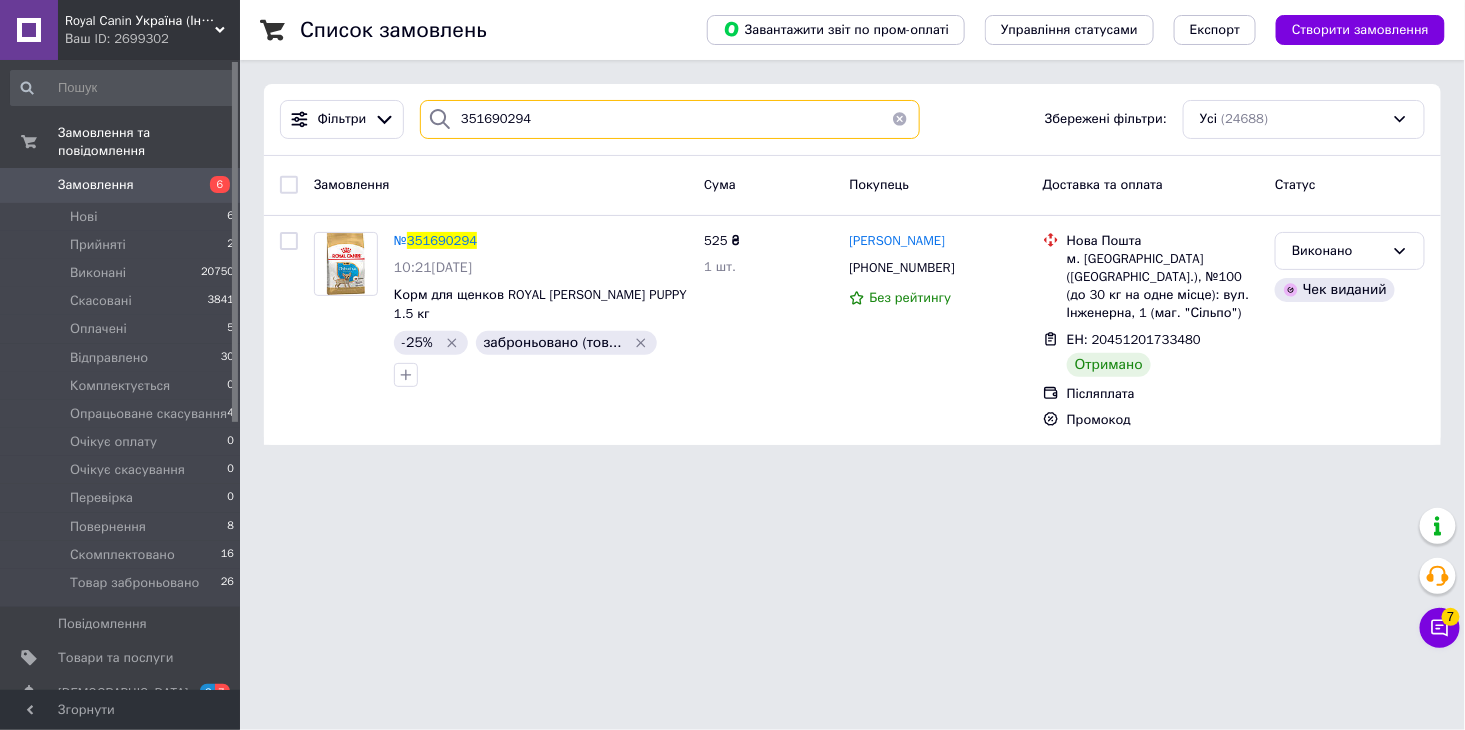 click on "351690294" at bounding box center (670, 119) 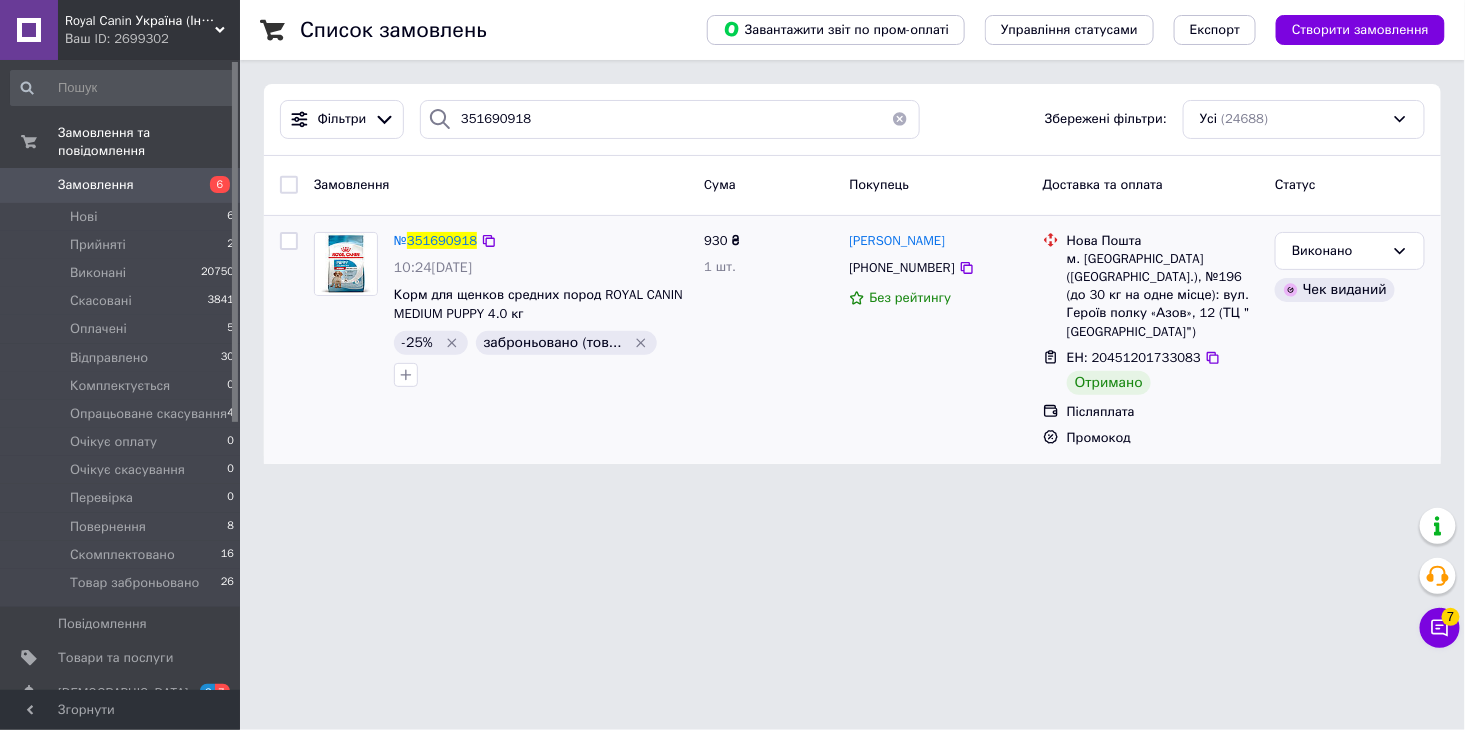 click on "930 ₴ 1 шт." at bounding box center [768, 340] 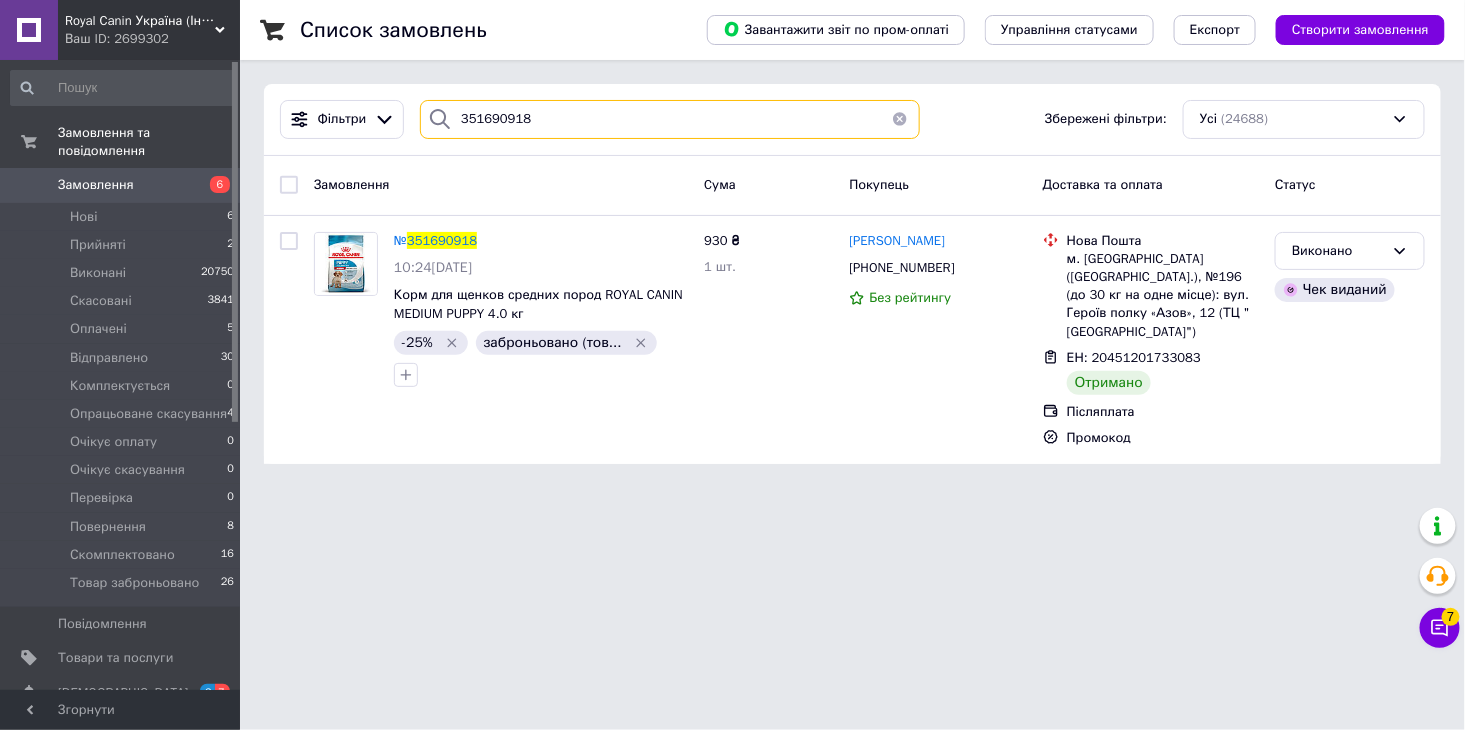 drag, startPoint x: 530, startPoint y: 123, endPoint x: 455, endPoint y: 114, distance: 75.53807 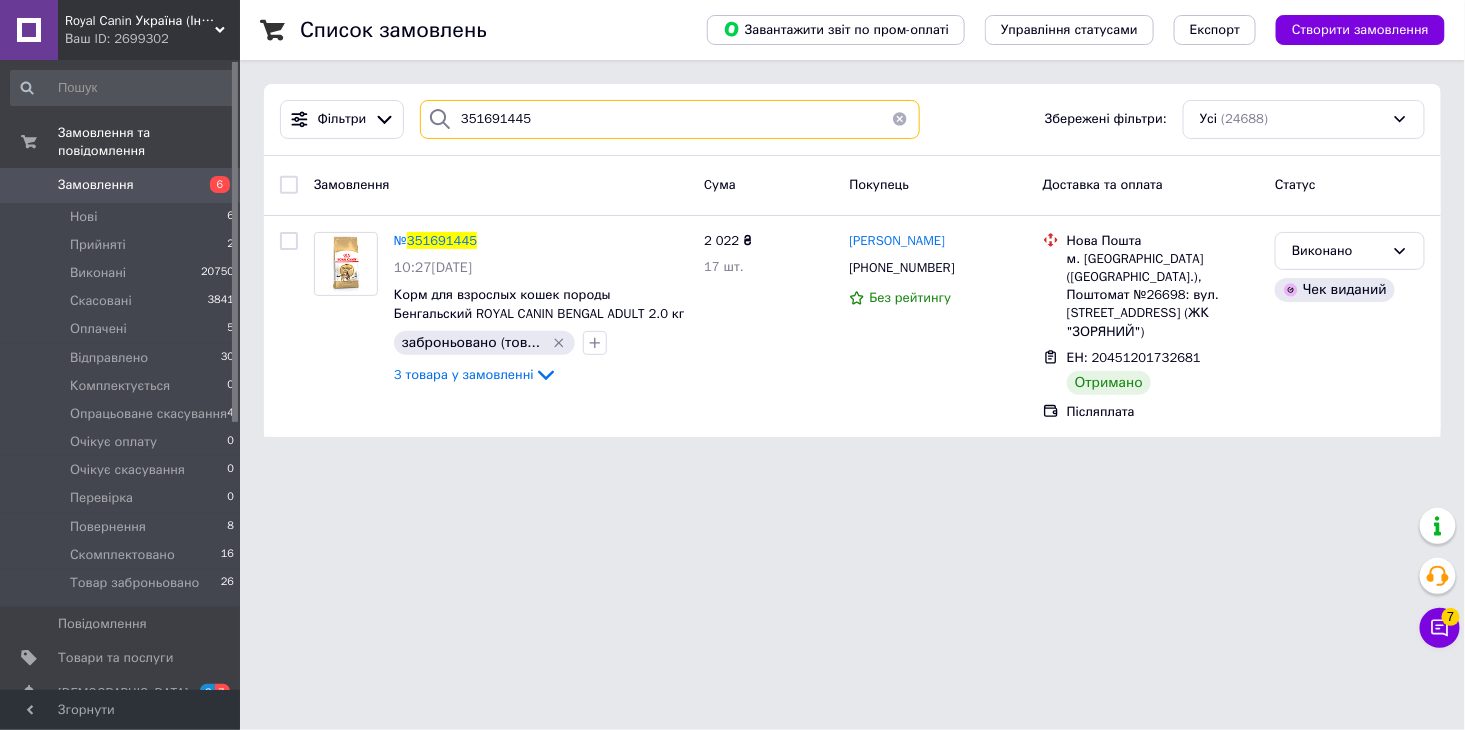 drag, startPoint x: 538, startPoint y: 125, endPoint x: 422, endPoint y: 134, distance: 116.34862 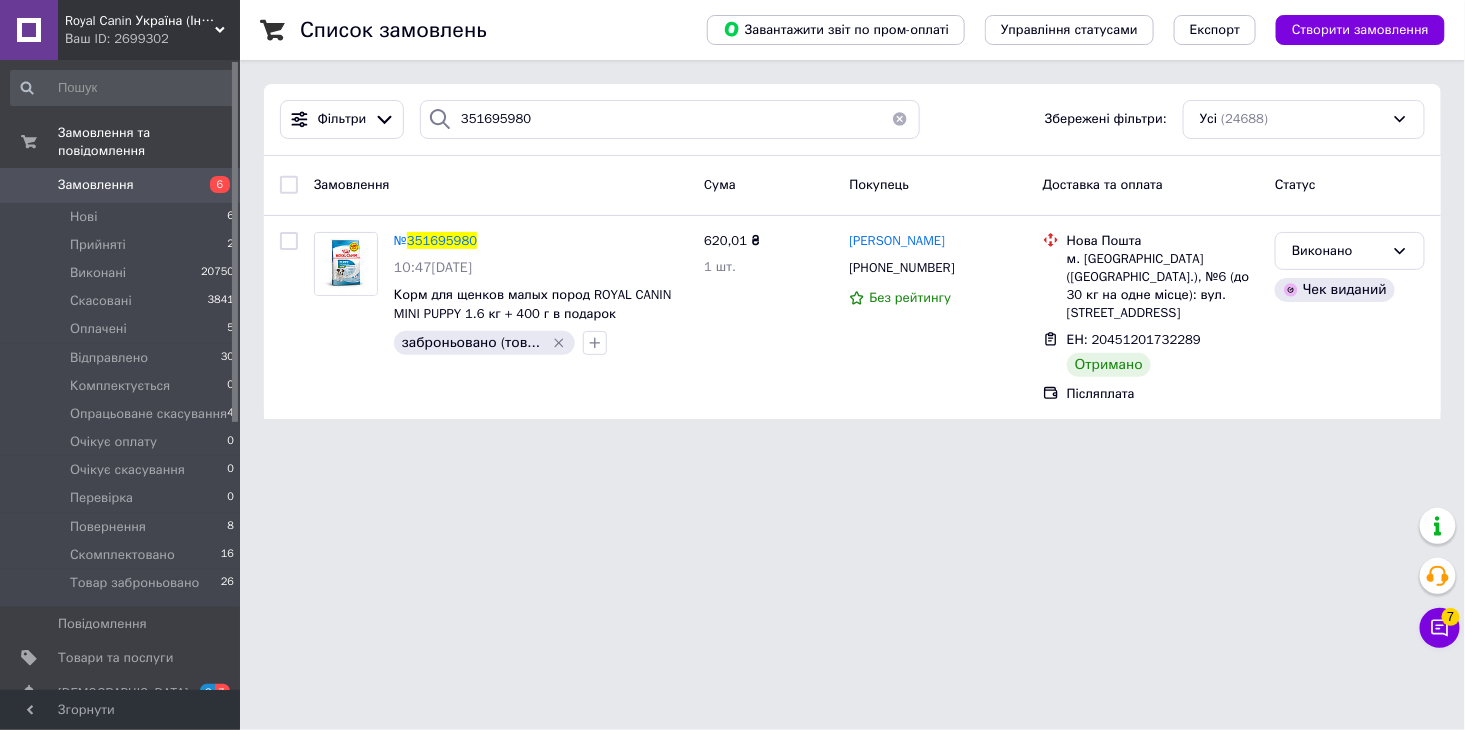 click on "Royal Canin Україна (Інтернет-магазин) Ваш ID: 2699302 Сайт Royal Canin Україна (Інтернет-магаз... Кабінет покупця Перевірити стан системи Сторінка на порталі Довідка Вийти Замовлення та повідомлення Замовлення 6 Нові 6 Прийняті 2 Виконані 20750 Скасовані 3841 Оплачені 5 Відправлено 30 Комплектується 0 Опрацьоване скасування 4 Очікує оплату 0 Очікує скасування 0 Перевірка 0 Повернення 8 Скомплектовано 16 Товар заброньовано 26 Повідомлення 0 Товари та послуги Сповіщення 3 7 Показники роботи компанії Панель управління Відгуки   №" at bounding box center (732, 221) 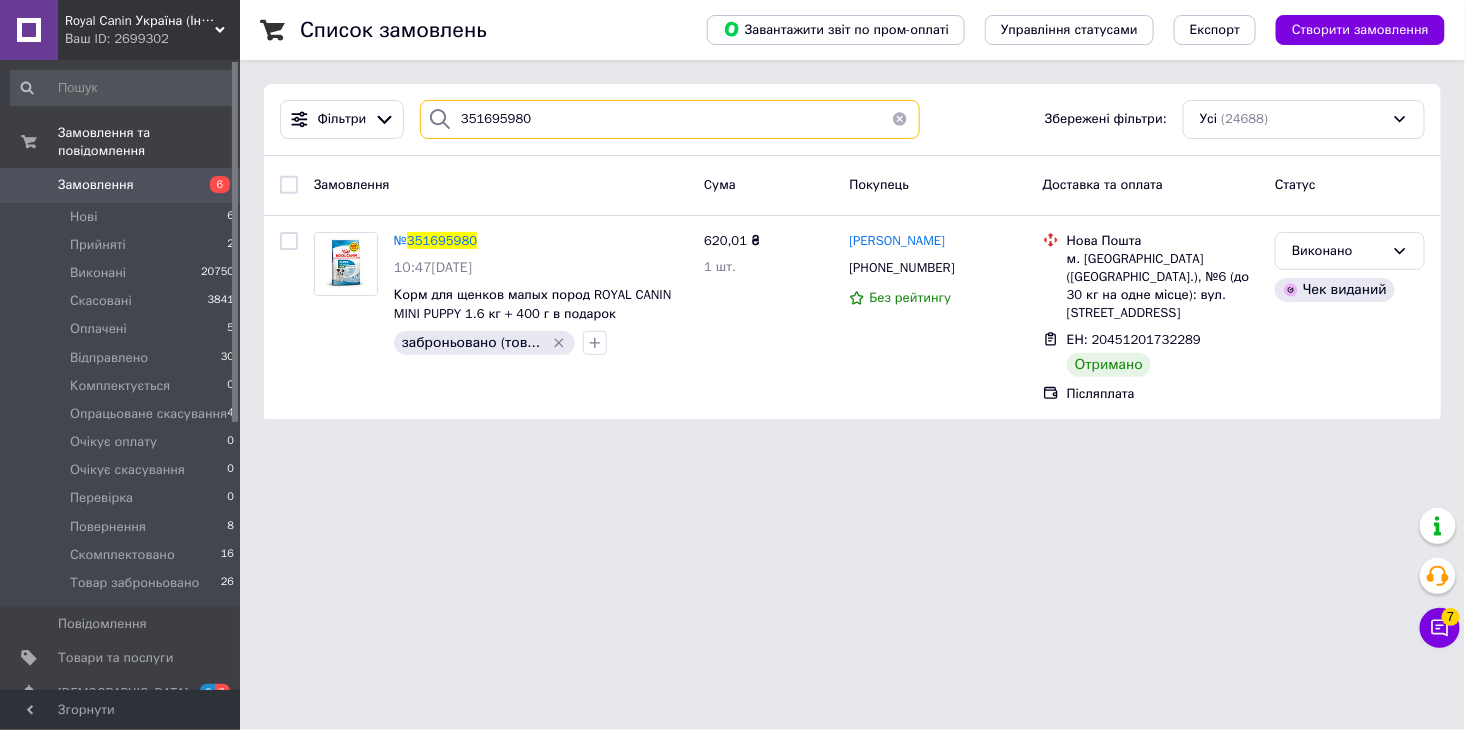 drag, startPoint x: 540, startPoint y: 115, endPoint x: 426, endPoint y: 134, distance: 115.57249 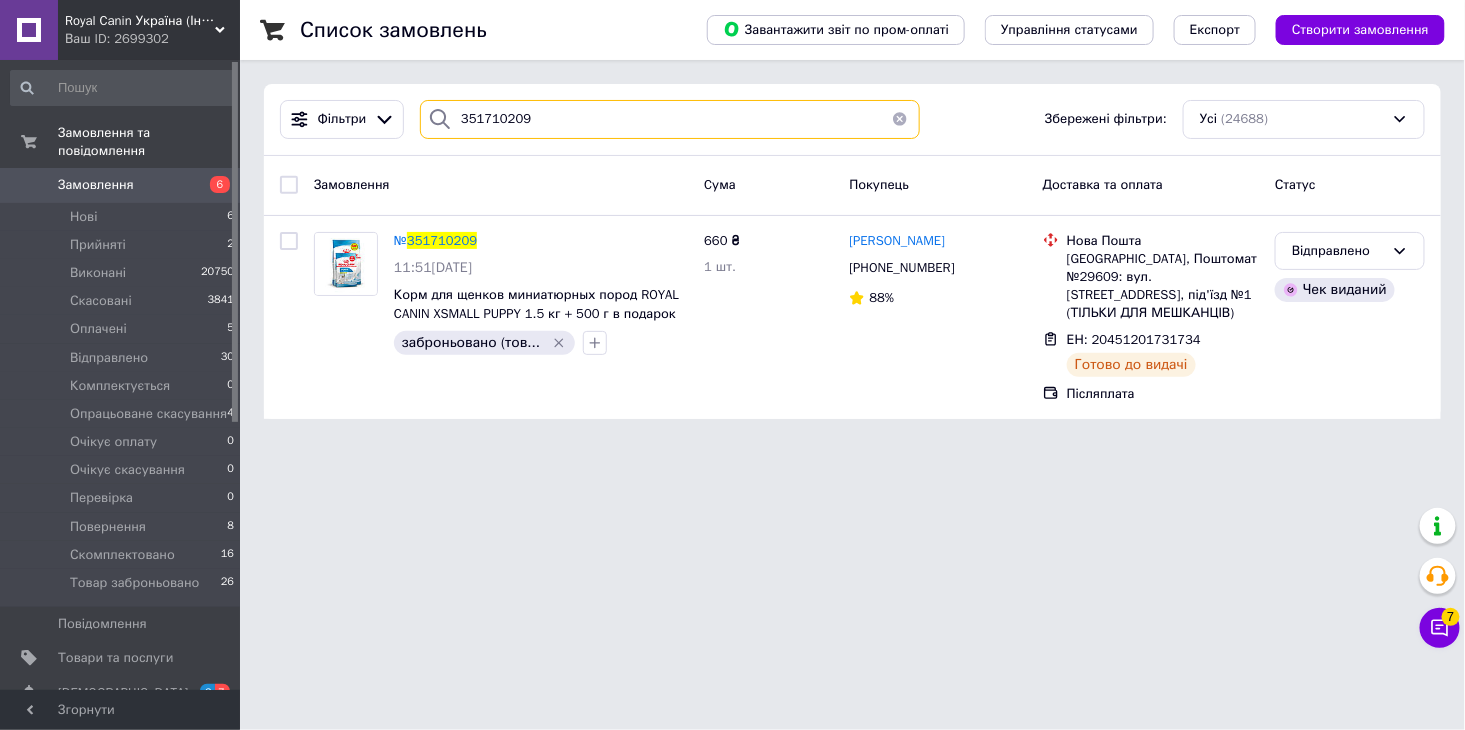 drag, startPoint x: 578, startPoint y: 127, endPoint x: 438, endPoint y: 115, distance: 140.51335 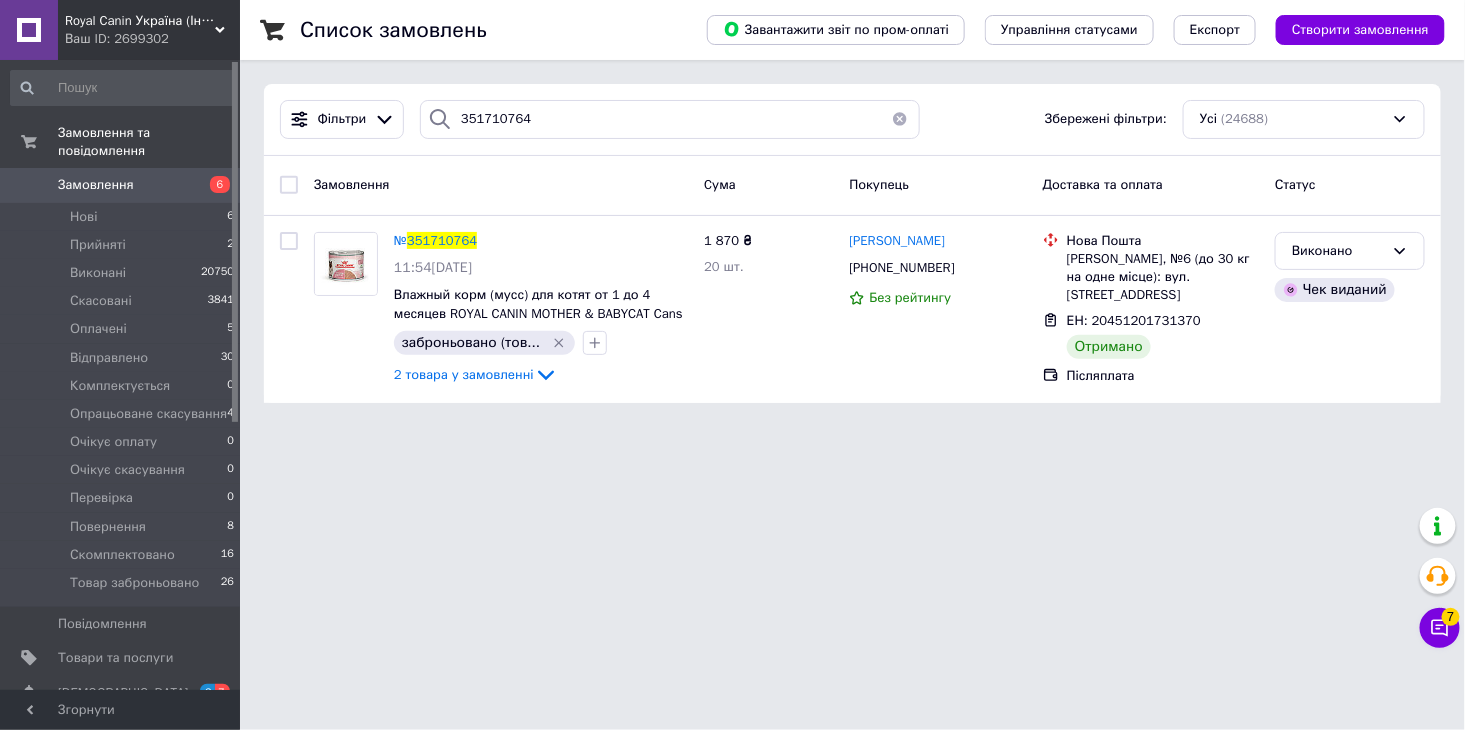 click on "Royal Canin Україна (Інтернет-магазин) Ваш ID: 2699302 Сайт Royal Canin Україна (Інтернет-магаз... Кабінет покупця Перевірити стан системи Сторінка на порталі Довідка Вийти Замовлення та повідомлення Замовлення 6 Нові 6 Прийняті 2 Виконані 20750 Скасовані 3841 Оплачені 5 Відправлено 30 Комплектується 0 Опрацьоване скасування 4 Очікує оплату 0 Очікує скасування 0 Перевірка 0 Повернення 8 Скомплектовано 16 Товар заброньовано 26 Повідомлення 0 Товари та послуги Сповіщення 3 7 Показники роботи компанії Панель управління Відгуки   №" at bounding box center (732, 213) 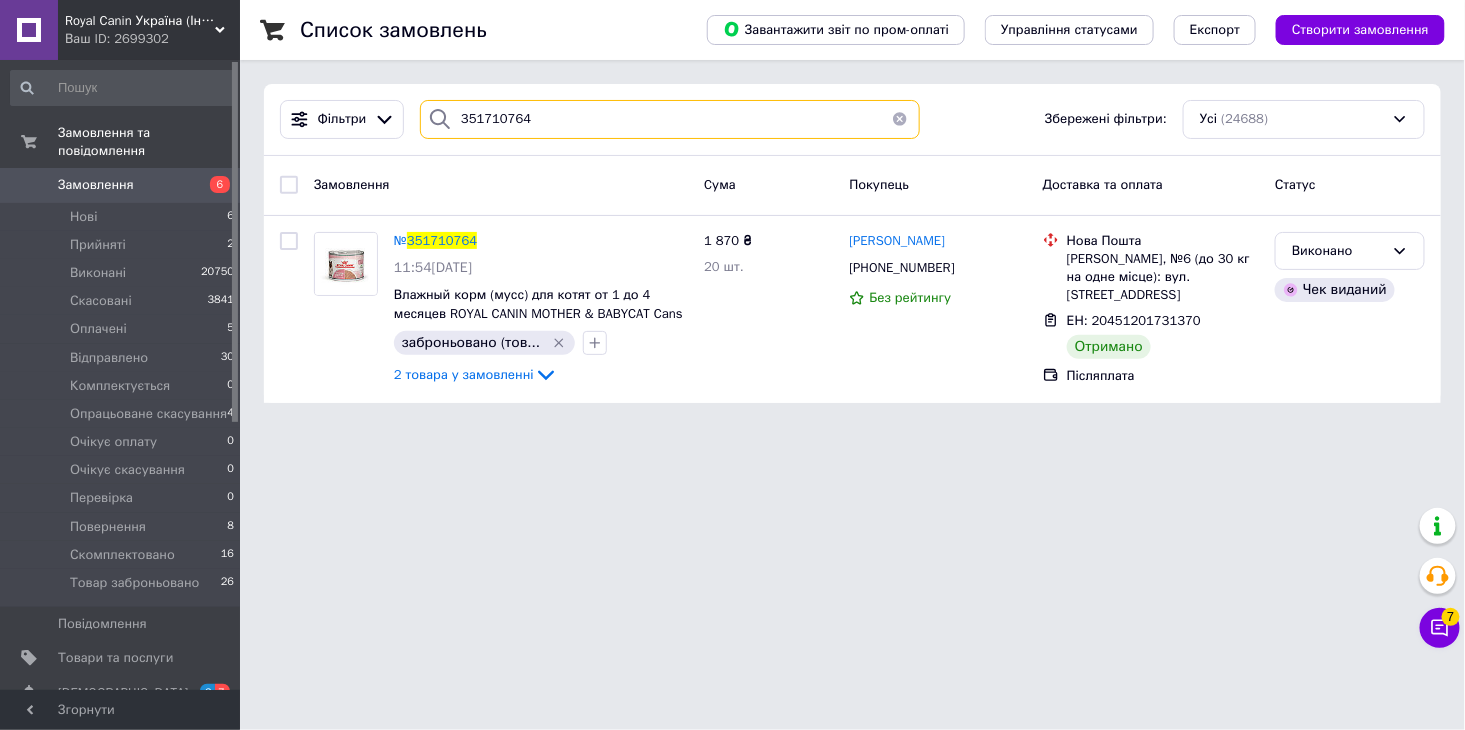 drag, startPoint x: 542, startPoint y: 132, endPoint x: 436, endPoint y: 133, distance: 106.004715 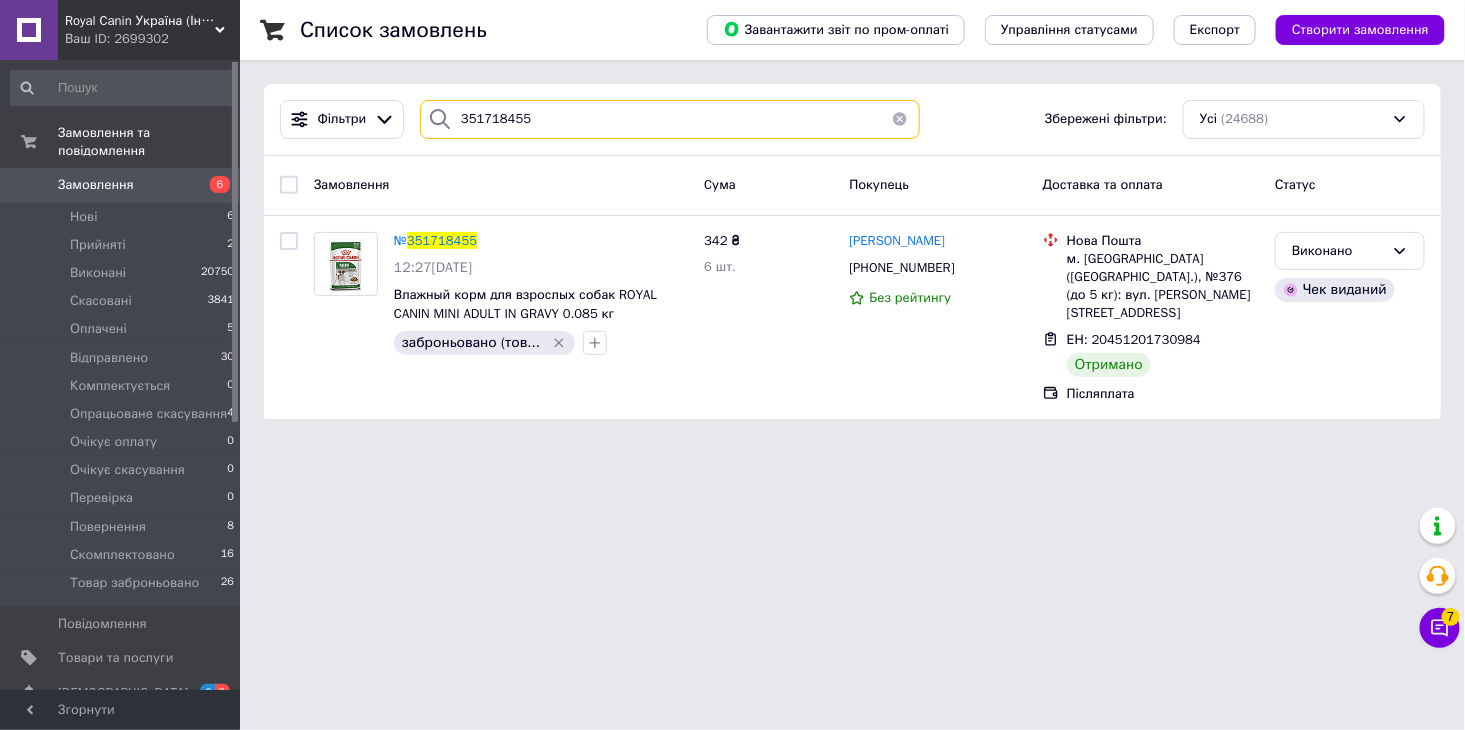 drag, startPoint x: 567, startPoint y: 122, endPoint x: 428, endPoint y: 121, distance: 139.0036 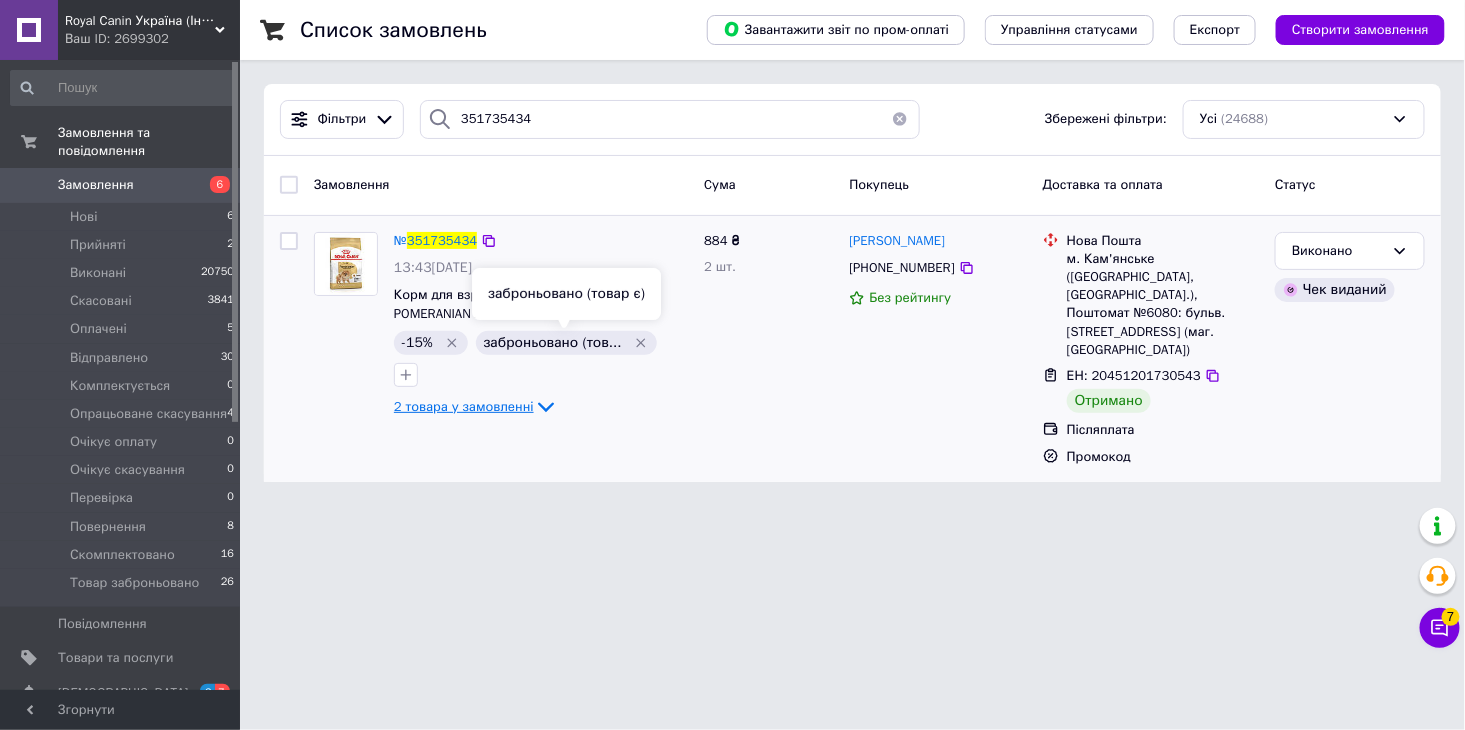 click on "№  351735434 13:43[DATE] Корм для взрослых собак ROYAL CANIN POMERANIAN ADULT 1.5 кг -15%   заброньовано (тов...   2 товара у замовленні" at bounding box center [541, 326] 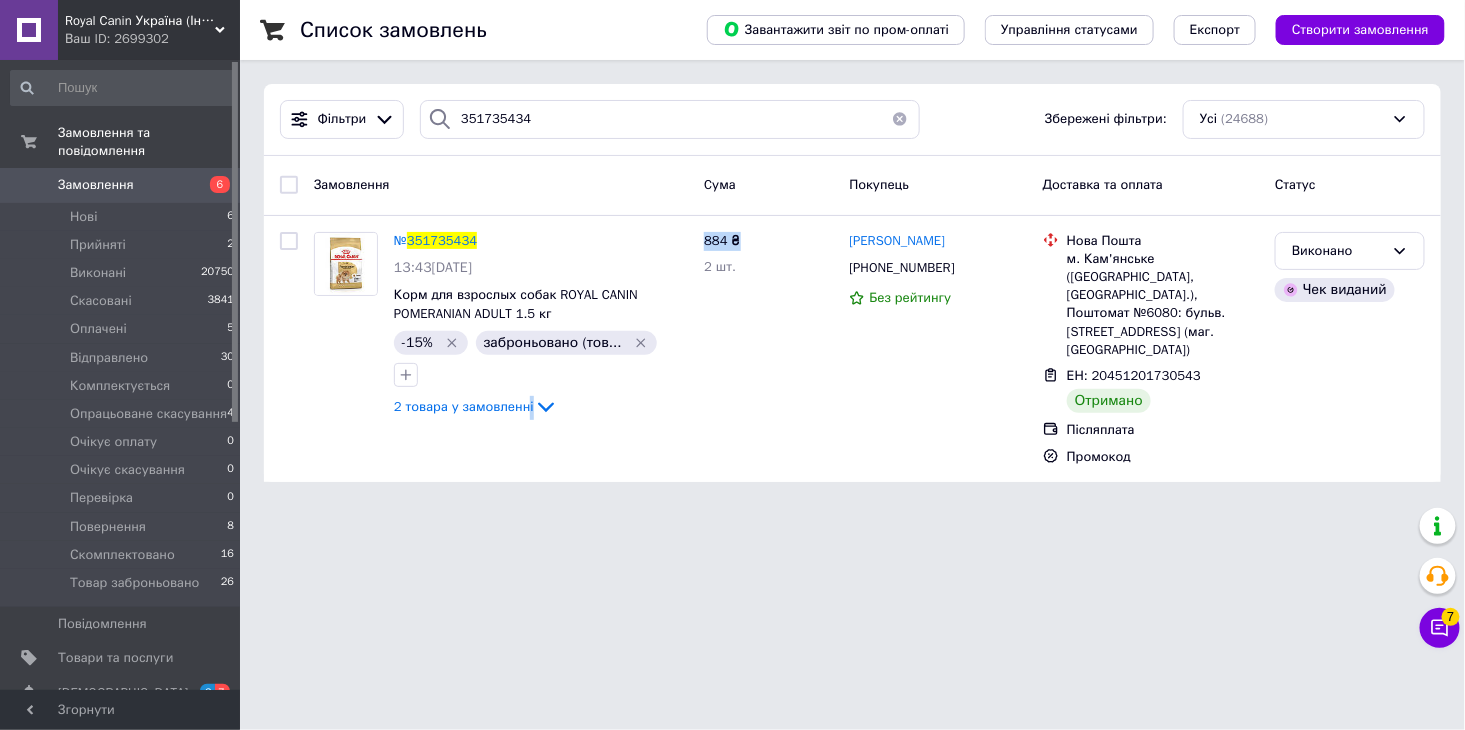 drag, startPoint x: 416, startPoint y: 376, endPoint x: 698, endPoint y: 541, distance: 326.72464 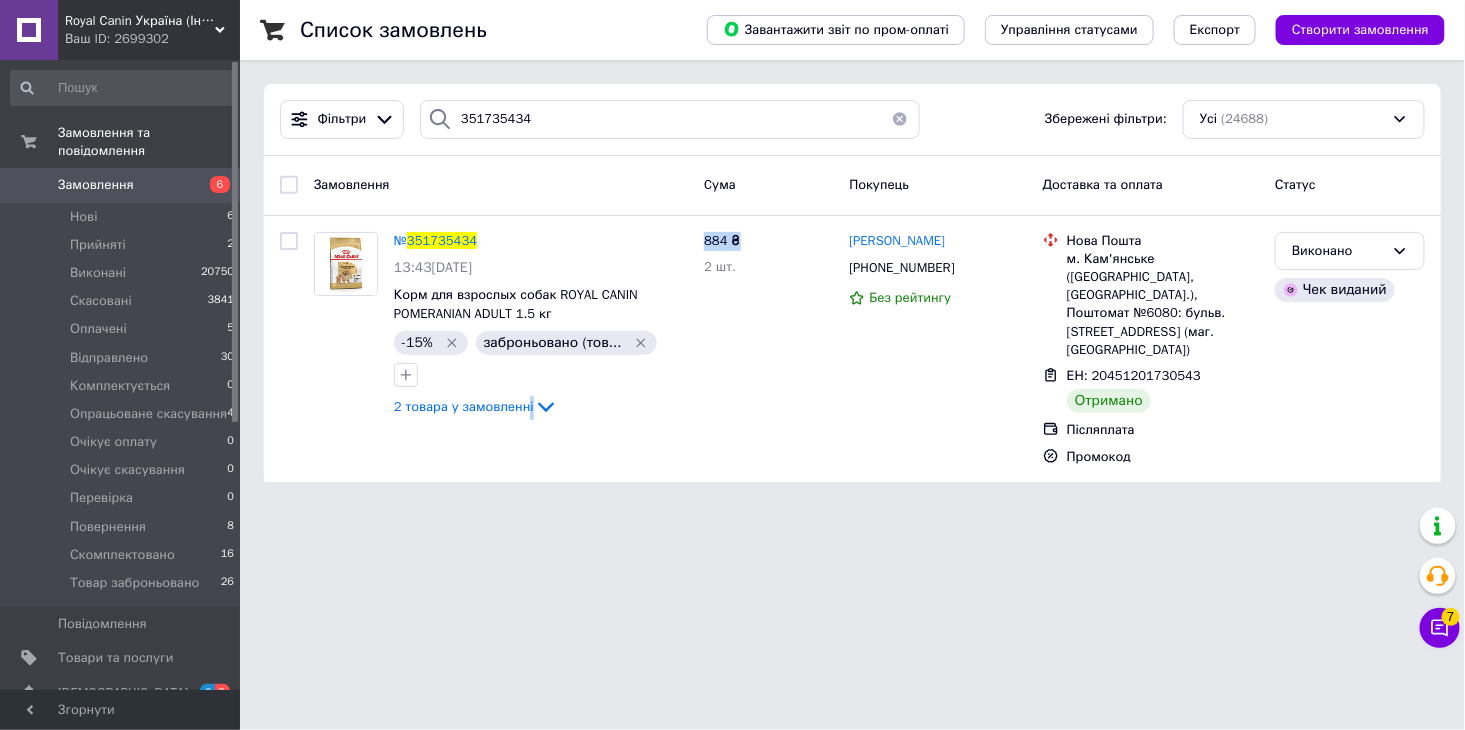 click on "Royal Canin Україна (Інтернет-магазин) Ваш ID: 2699302 Сайт Royal Canin Україна (Інтернет-магаз... Кабінет покупця Перевірити стан системи Сторінка на порталі Довідка Вийти Замовлення та повідомлення Замовлення 6 Нові 6 Прийняті 2 Виконані 20750 Скасовані 3841 Оплачені 5 Відправлено 30 Комплектується 0 Опрацьоване скасування 4 Очікує оплату 0 Очікує скасування 0 Перевірка 0 Повернення 8 Скомплектовано 16 Товар заброньовано 26 Повідомлення 0 Товари та послуги Сповіщення 3 7 Показники роботи компанії Панель управління Відгуки   №" at bounding box center (732, 253) 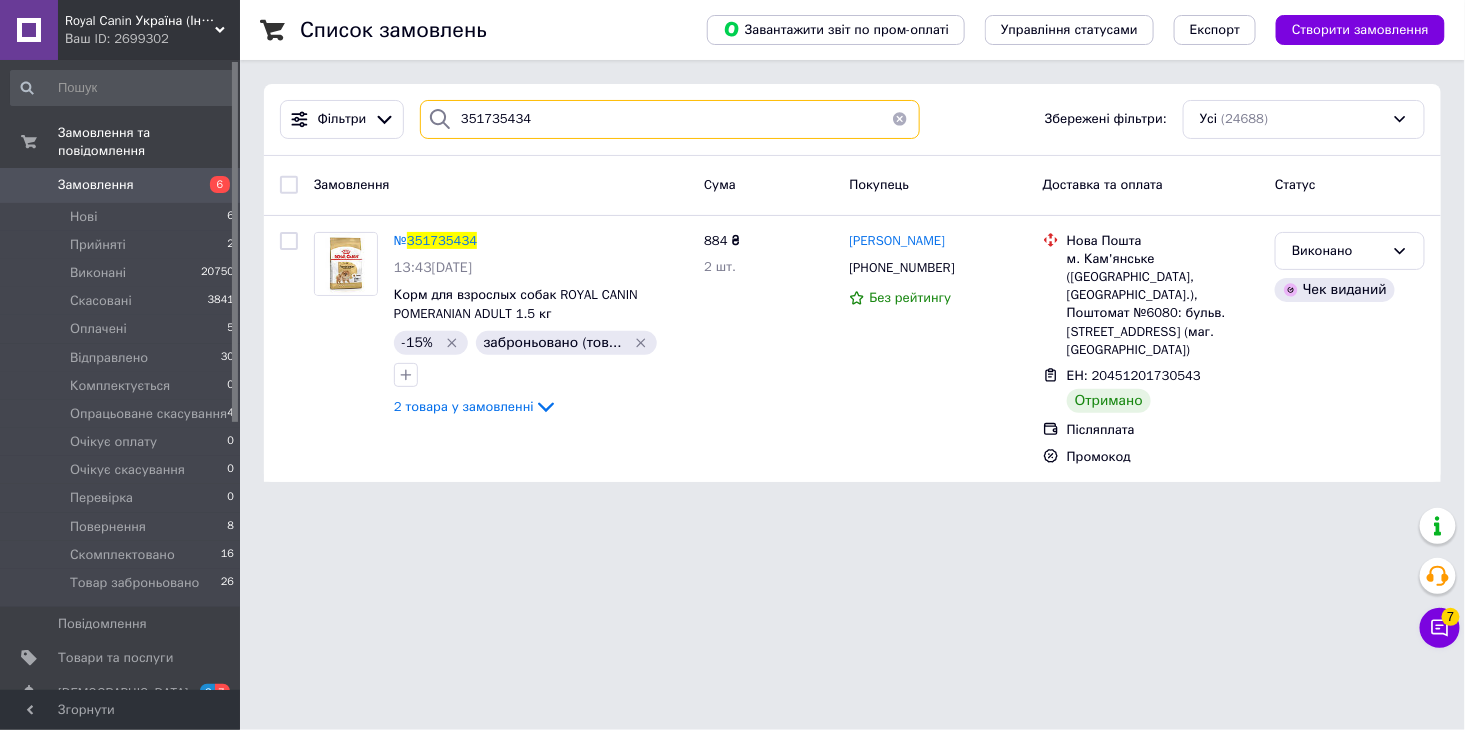 drag, startPoint x: 563, startPoint y: 110, endPoint x: 442, endPoint y: 113, distance: 121.037186 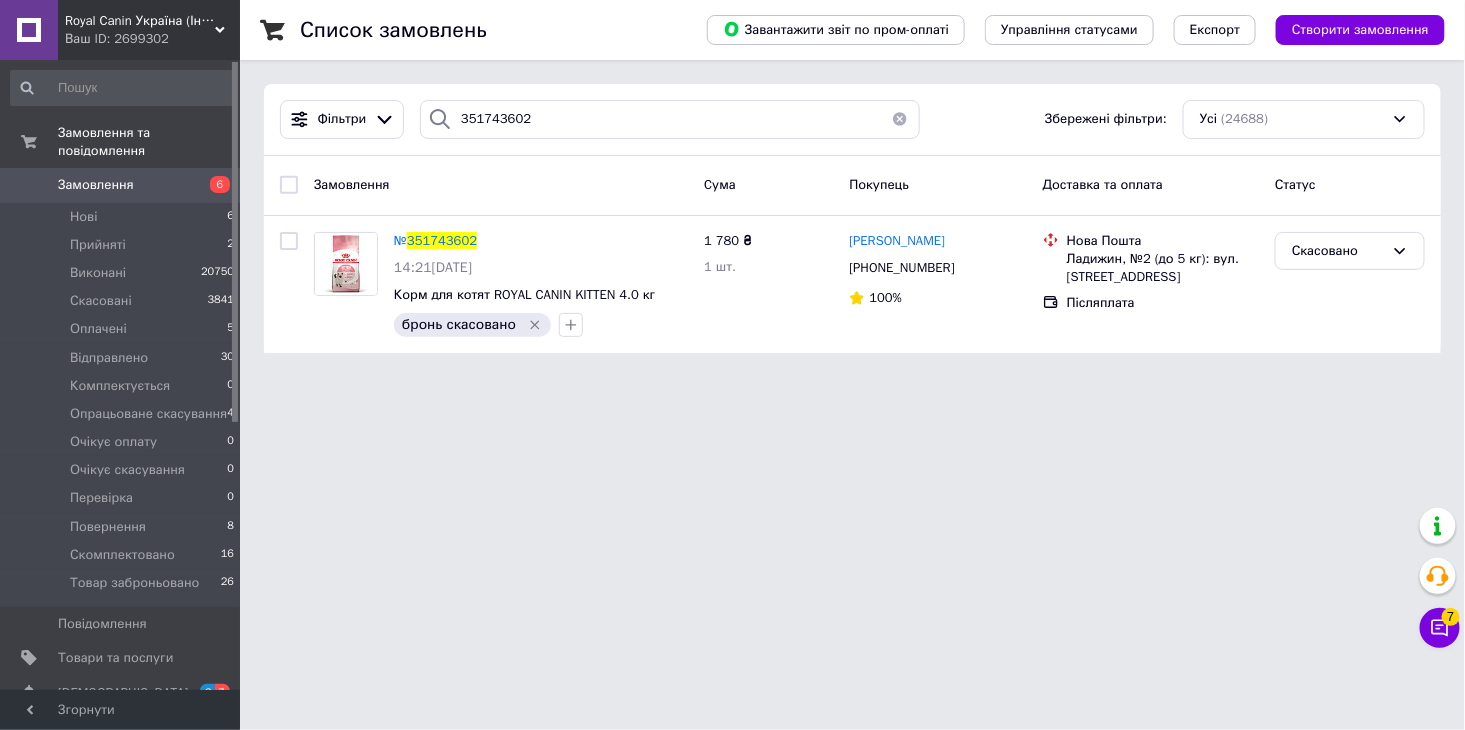 click on "Royal Canin Україна (Інтернет-магазин) Ваш ID: 2699302 Сайт Royal Canin Україна (Інтернет-магаз... Кабінет покупця Перевірити стан системи Сторінка на порталі Довідка Вийти Замовлення та повідомлення Замовлення 6 Нові 6 Прийняті 2 Виконані 20750 Скасовані 3841 Оплачені 5 Відправлено 30 Комплектується 0 Опрацьоване скасування 4 Очікує оплату 0 Очікує скасування 0 Перевірка 0 Повернення 8 Скомплектовано 16 Товар заброньовано 26 Повідомлення 0 Товари та послуги Сповіщення 3 7 Показники роботи компанії Панель управління Відгуки   №" at bounding box center (732, 188) 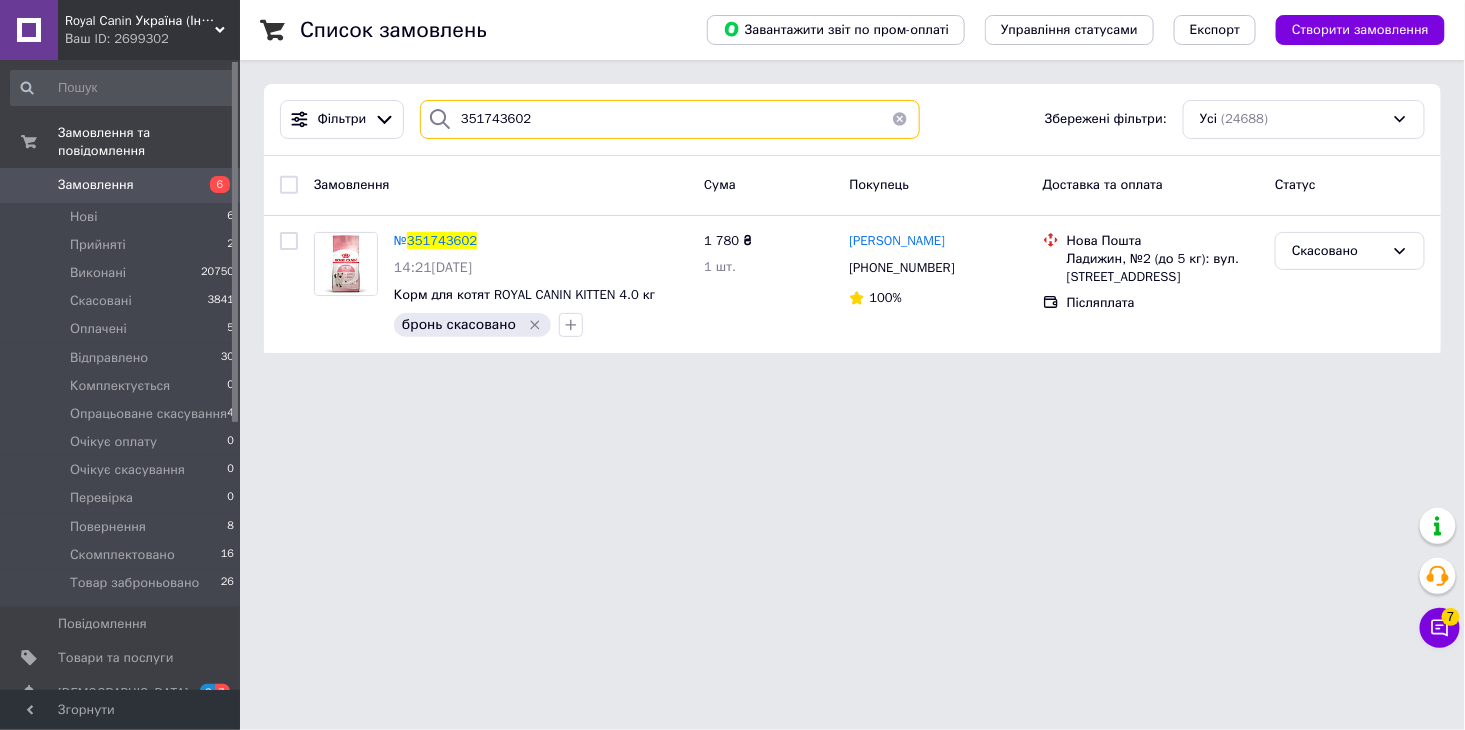drag, startPoint x: 551, startPoint y: 115, endPoint x: 455, endPoint y: 123, distance: 96.332756 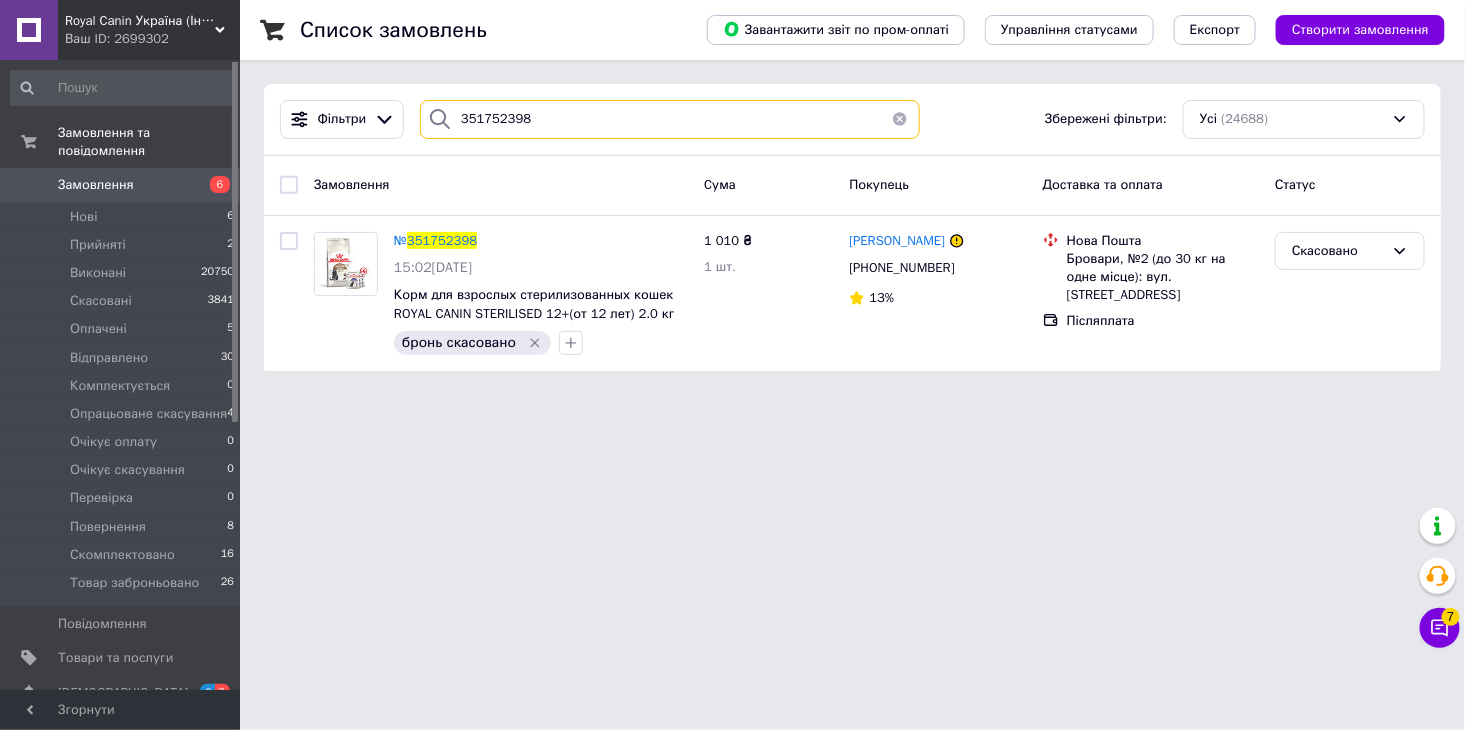drag, startPoint x: 593, startPoint y: 106, endPoint x: 404, endPoint y: 113, distance: 189.12958 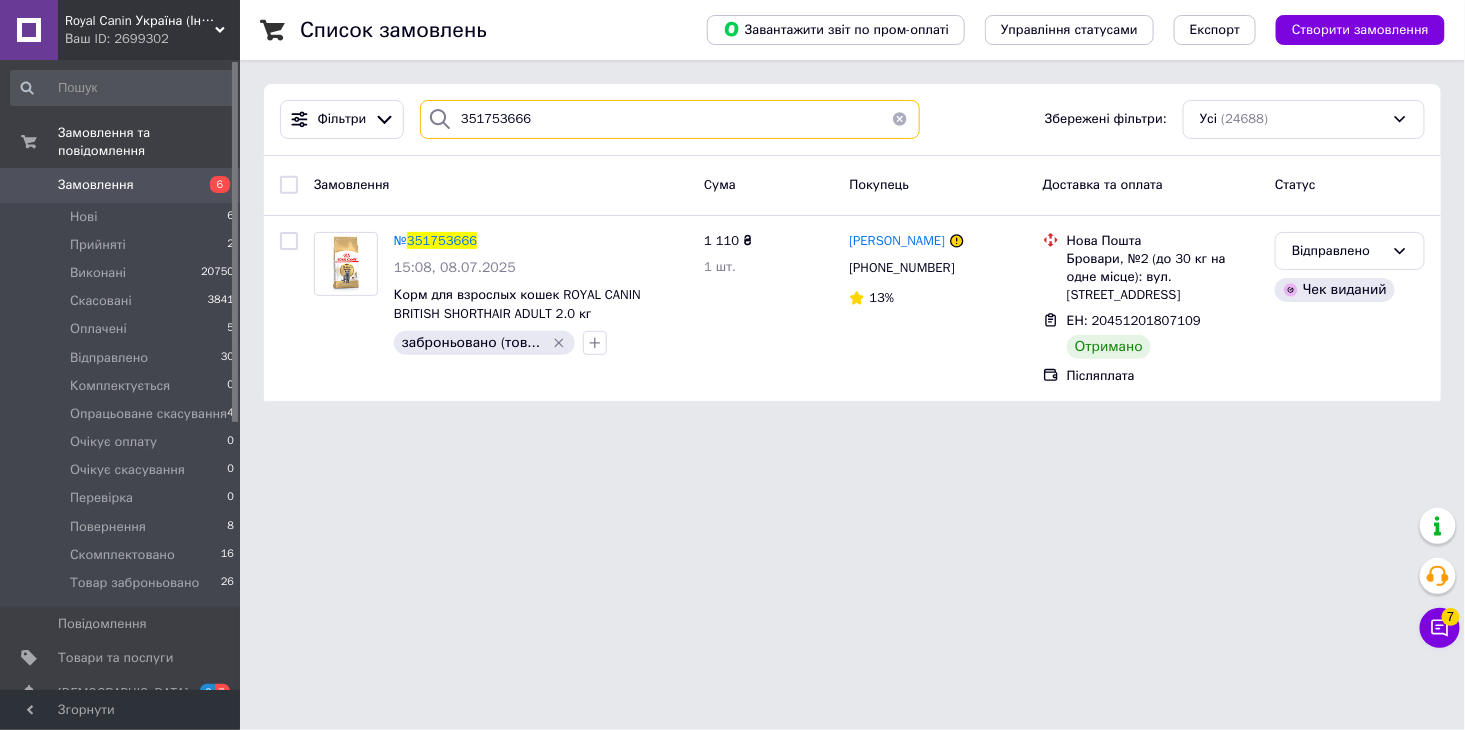 drag, startPoint x: 556, startPoint y: 118, endPoint x: 411, endPoint y: 97, distance: 146.5128 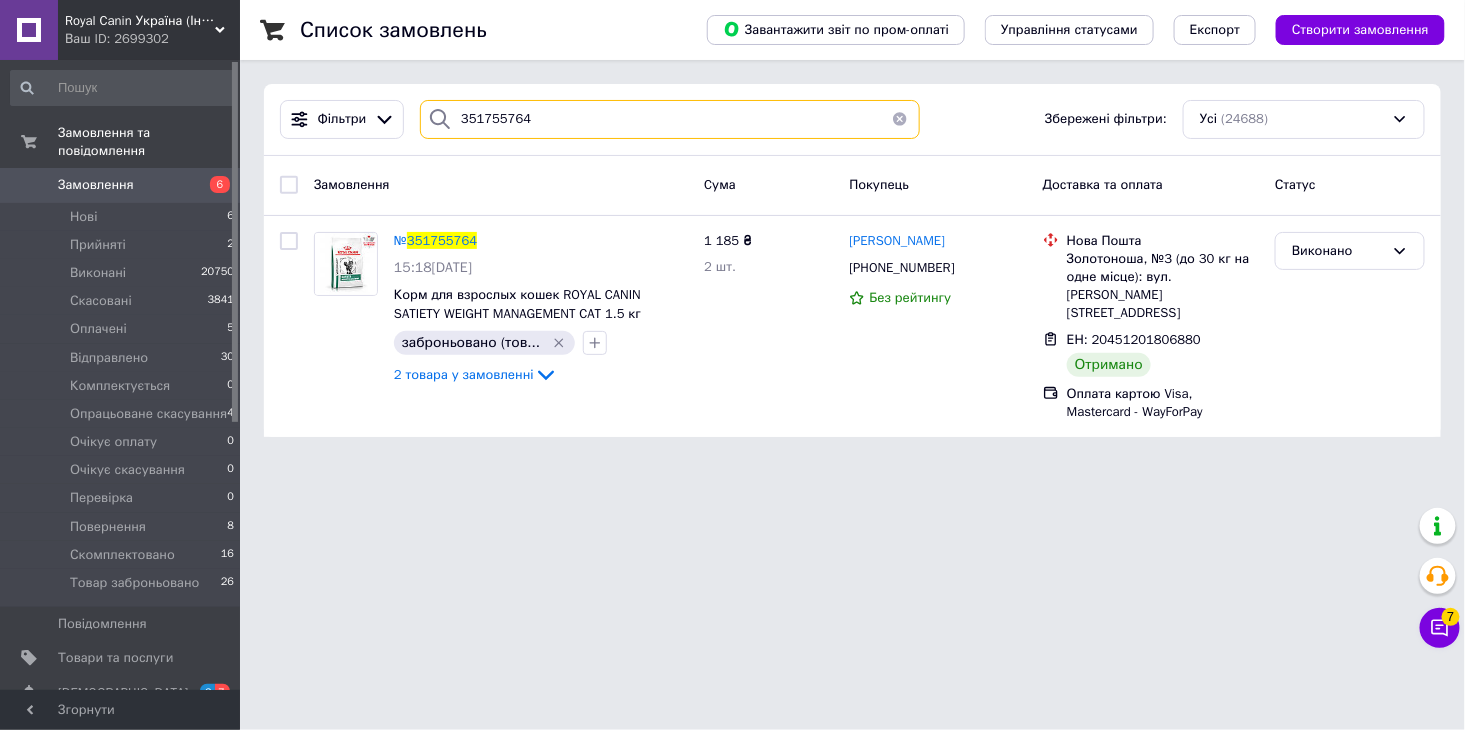 type on "351755764" 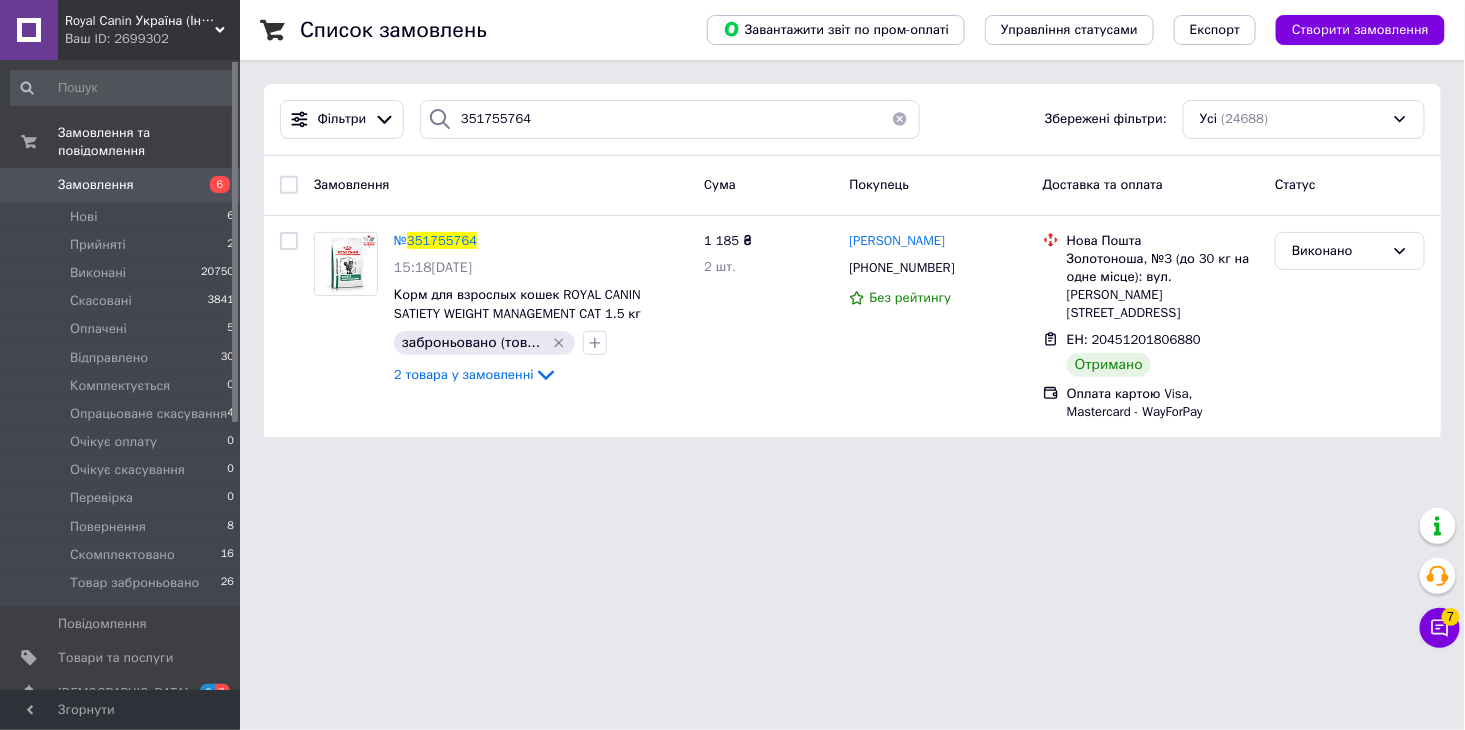 click on "Royal Canin Україна (Інтернет-магазин) Ваш ID: 2699302 Сайт Royal Canin Україна (Інтернет-магаз... Кабінет покупця Перевірити стан системи Сторінка на порталі Довідка Вийти Замовлення та повідомлення Замовлення 6 Нові 6 Прийняті 2 Виконані 20750 Скасовані 3841 Оплачені 5 Відправлено 30 Комплектується 0 Опрацьоване скасування 4 Очікує оплату 0 Очікує скасування 0 Перевірка 0 Повернення 8 Скомплектовано 16 Товар заброньовано 26 Повідомлення 0 Товари та послуги Сповіщення 3 7 Показники роботи компанії Панель управління Відгуки   №" at bounding box center (732, 230) 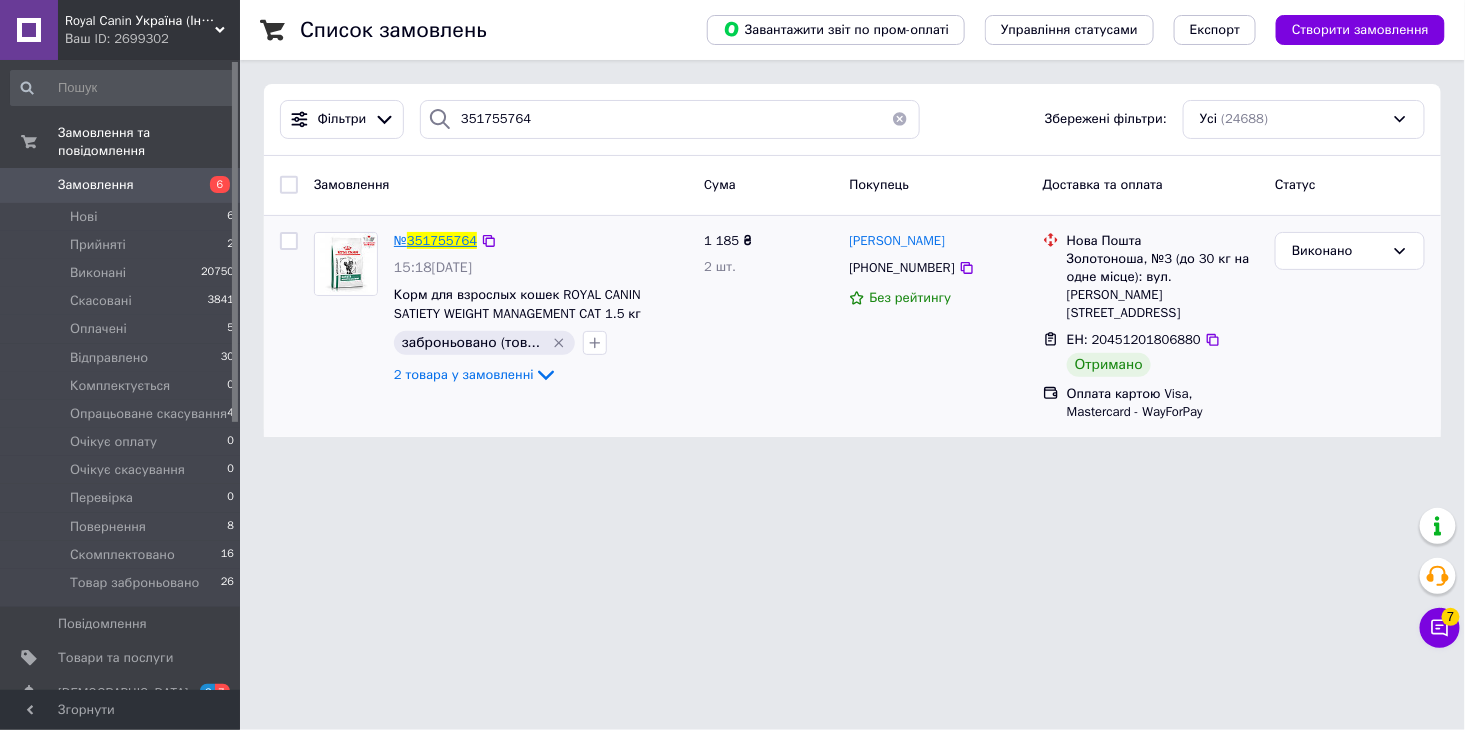 click on "351755764" at bounding box center (442, 240) 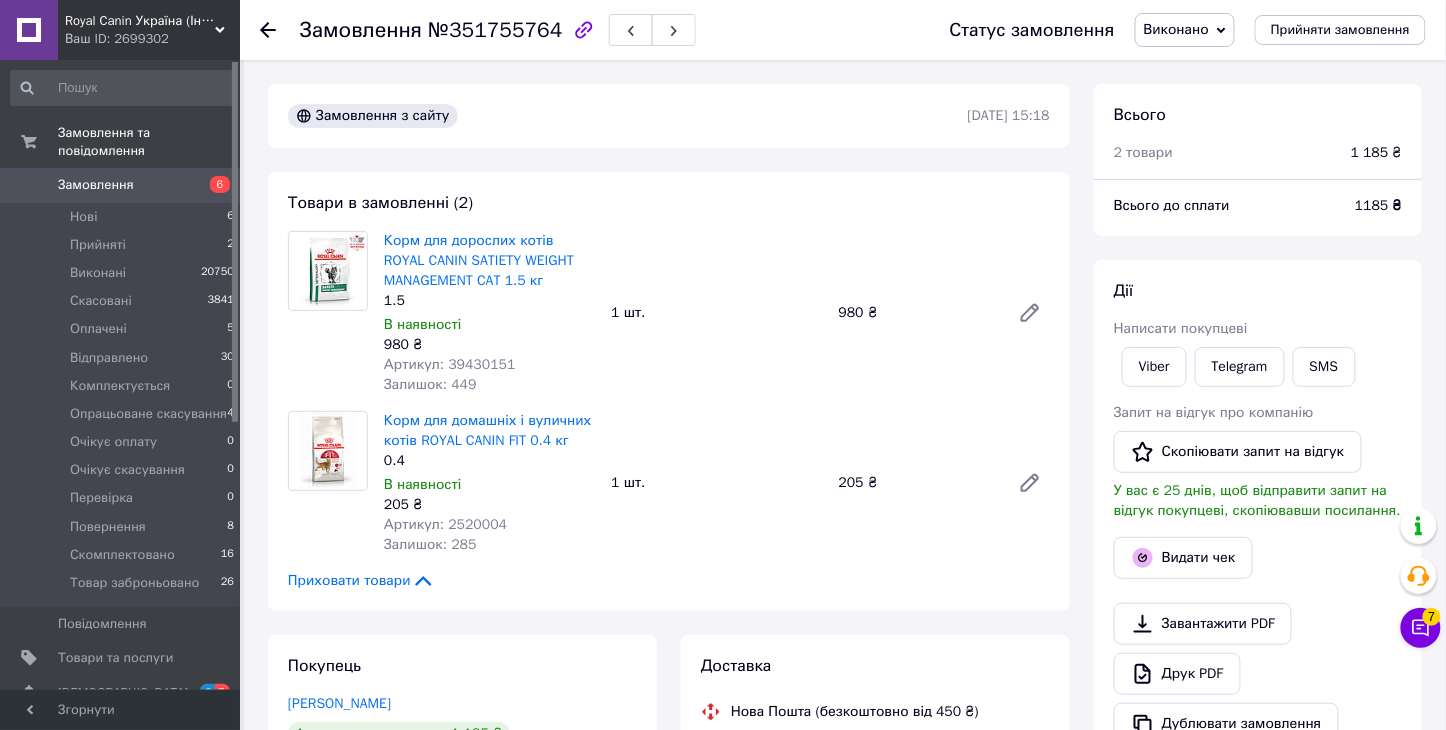 scroll, scrollTop: 300, scrollLeft: 0, axis: vertical 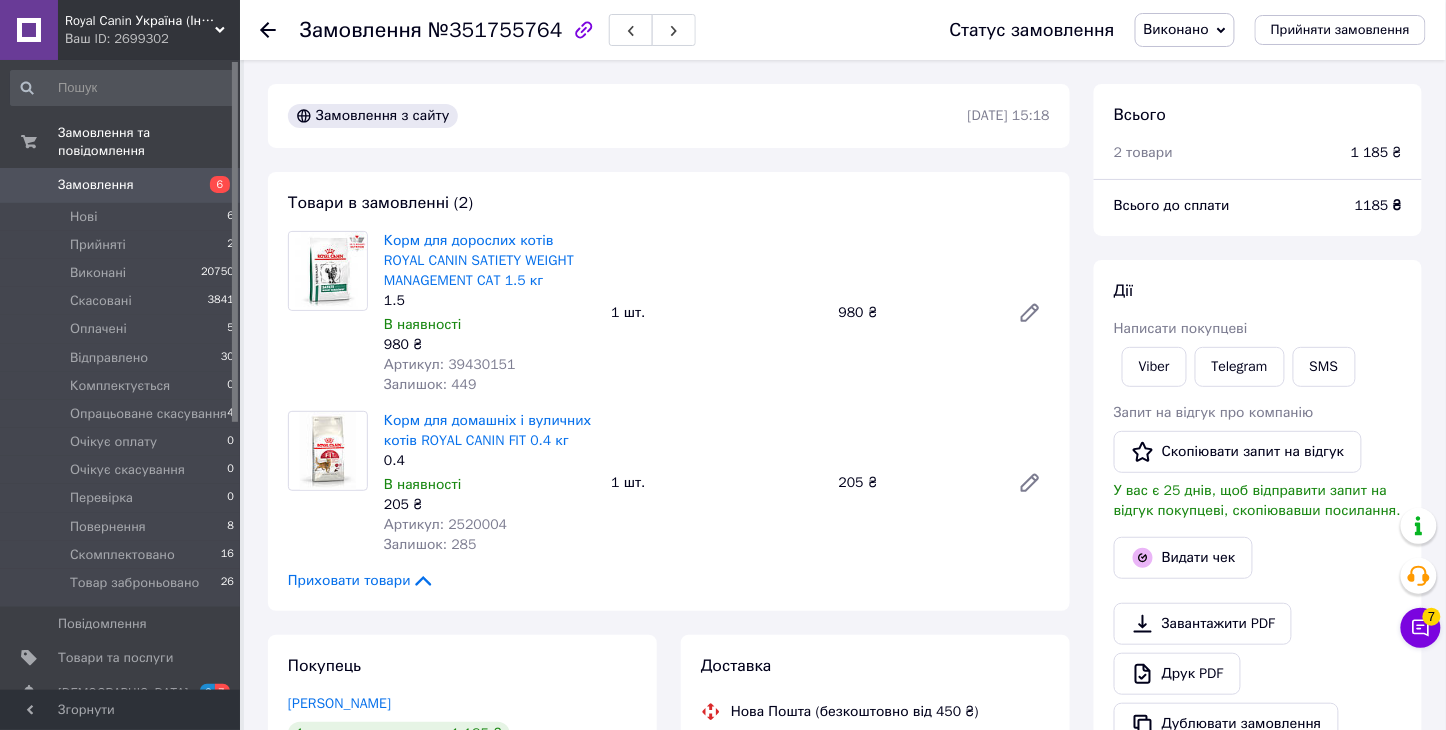 click on "Замовлення №351755764 Статус замовлення Виконано Прийнято Скасовано Оплачено Відправлено Комплектується Опрацьоване скасування Очікує оплату Очікує скасування Перевірка Повернення Скомплектовано Товар заброньовано Прийняти замовлення" at bounding box center (843, 30) 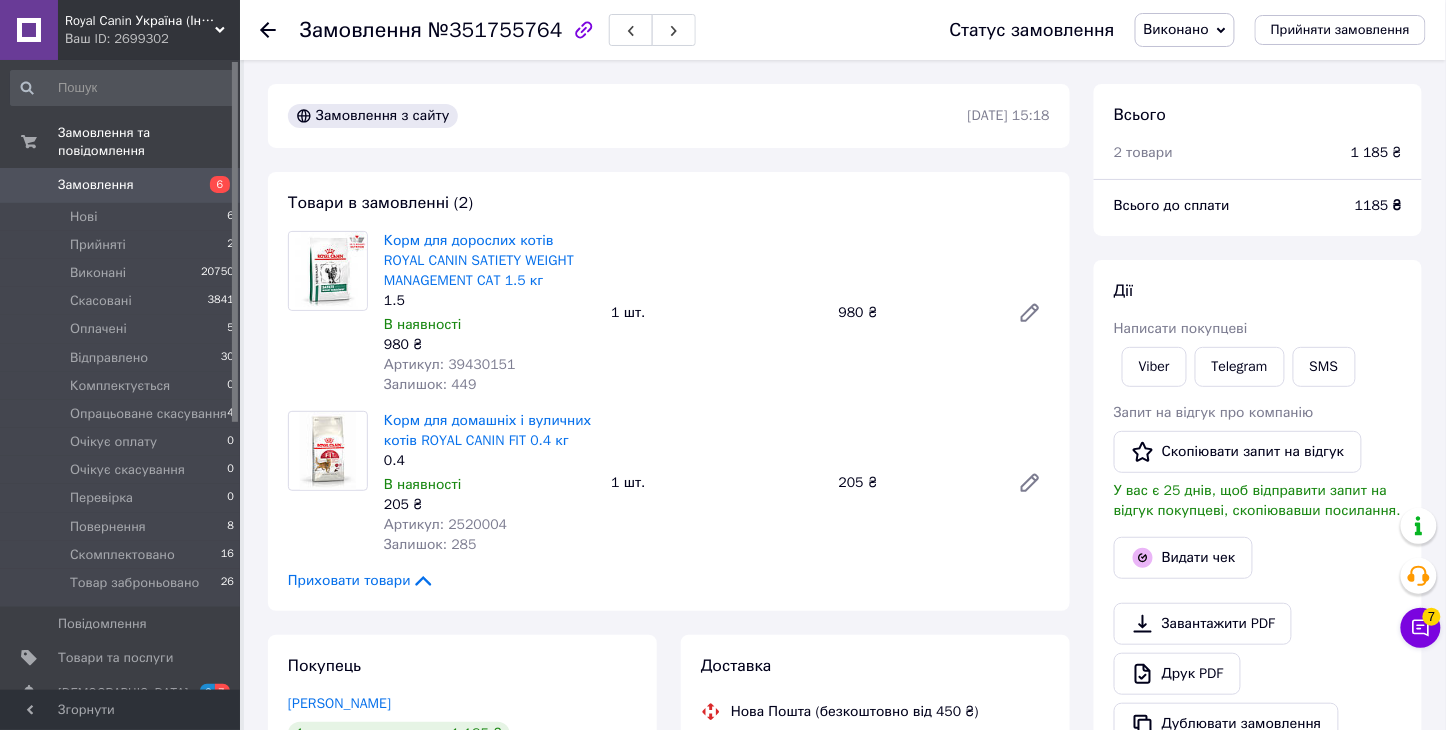 click 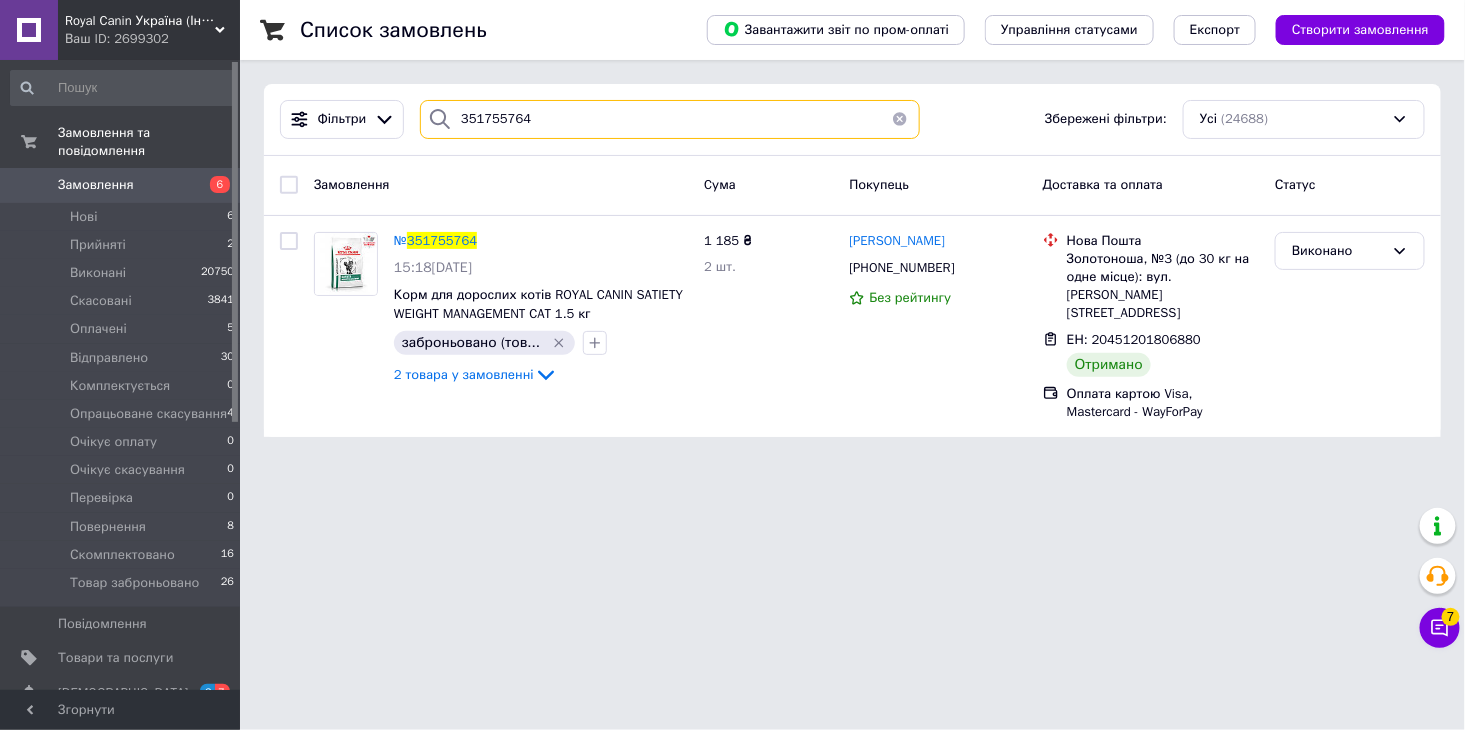 drag, startPoint x: 557, startPoint y: 120, endPoint x: 433, endPoint y: 137, distance: 125.1599 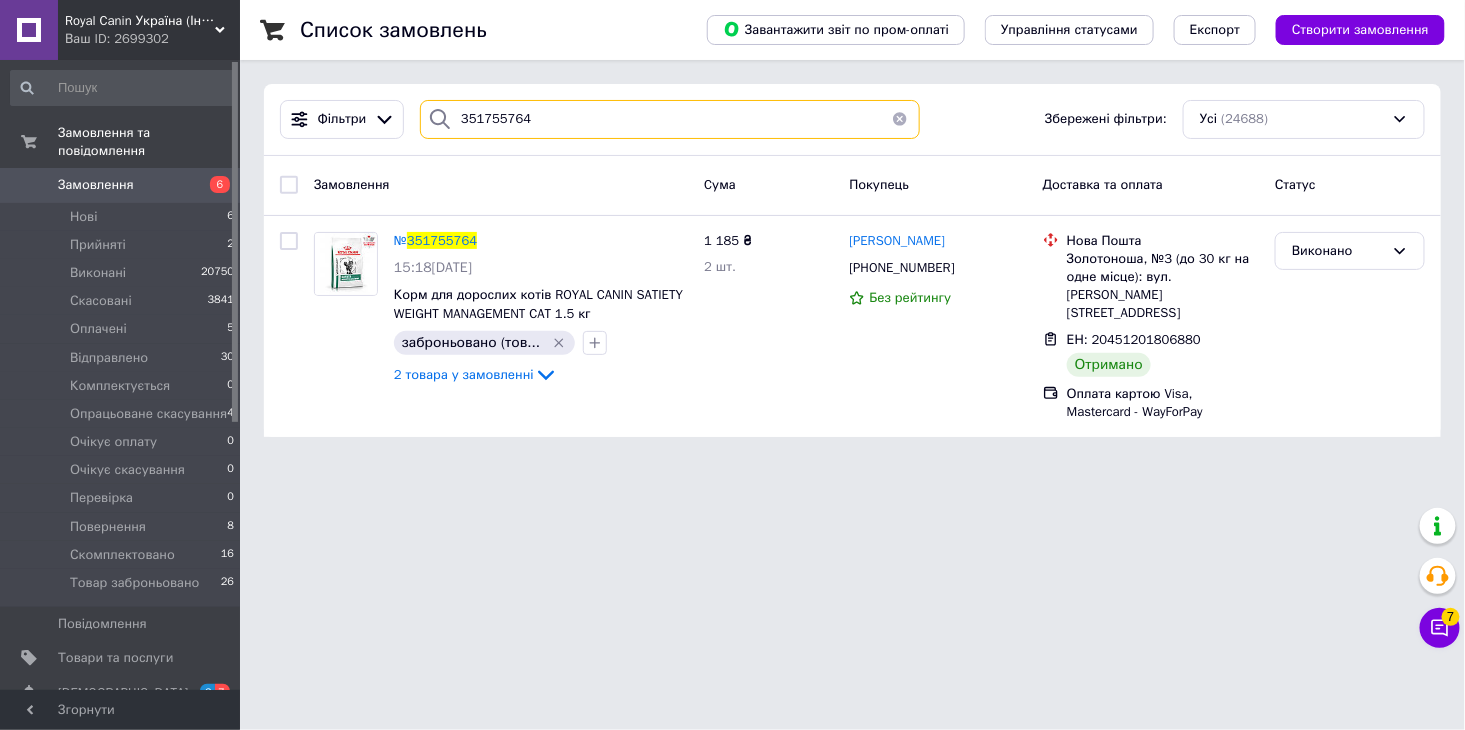 paste on "76371UA" 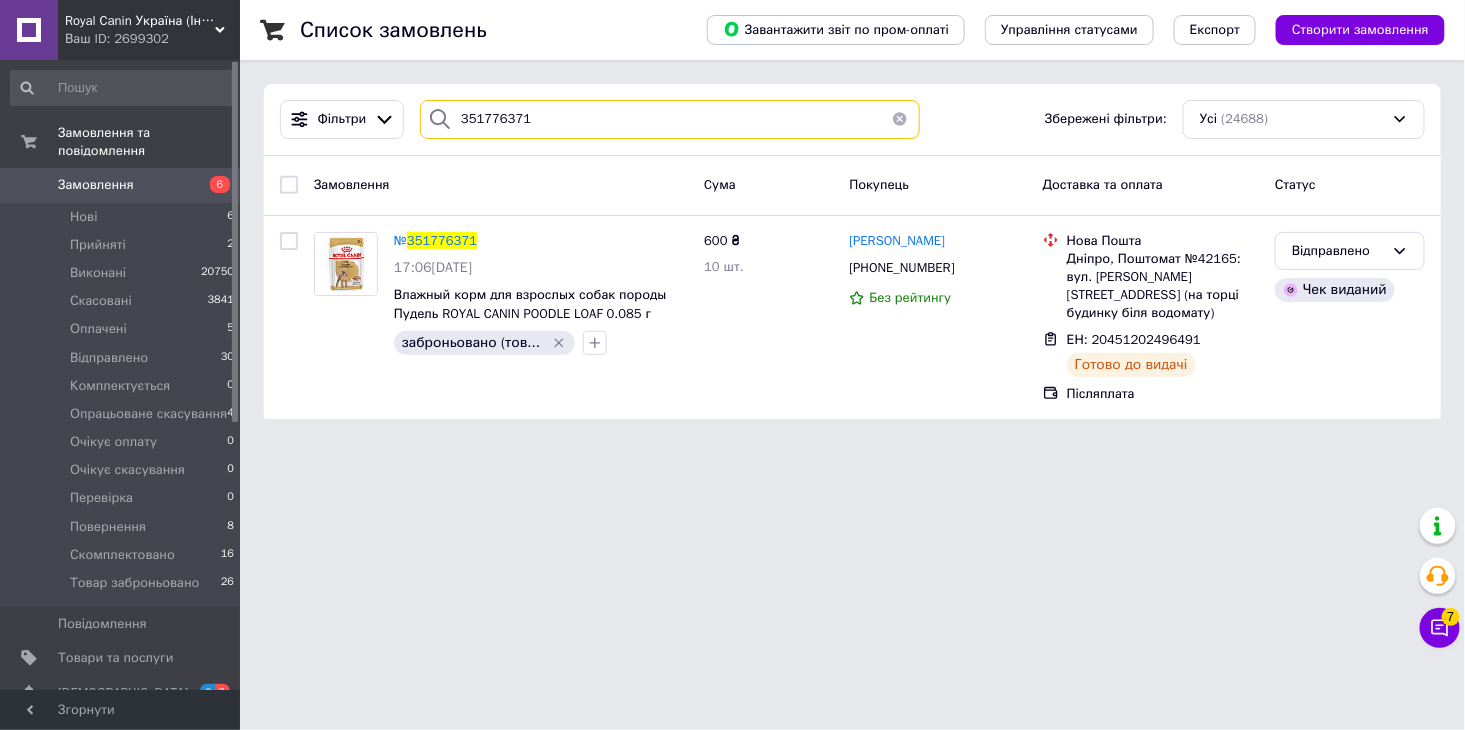 drag, startPoint x: 536, startPoint y: 108, endPoint x: 420, endPoint y: 123, distance: 116.965805 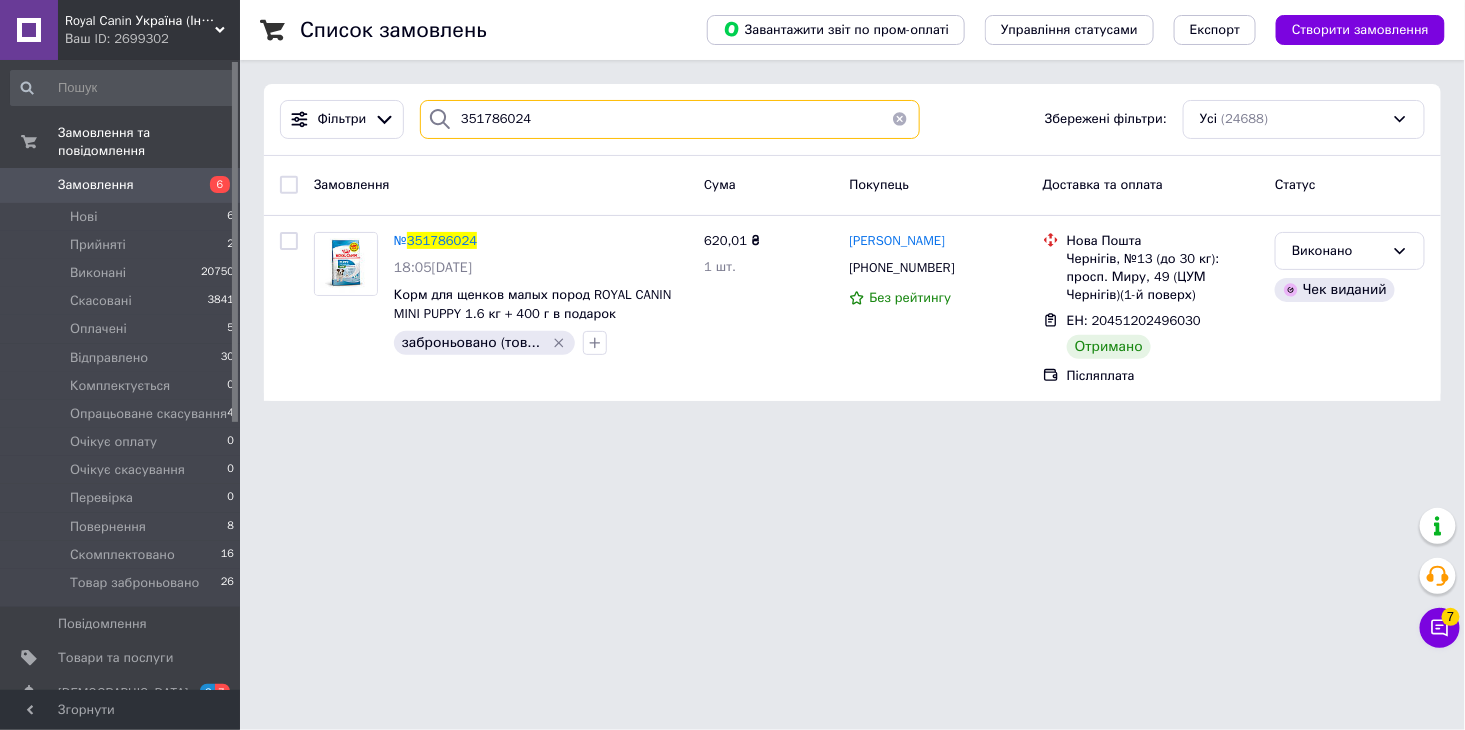 drag, startPoint x: 544, startPoint y: 118, endPoint x: 443, endPoint y: 134, distance: 102.259476 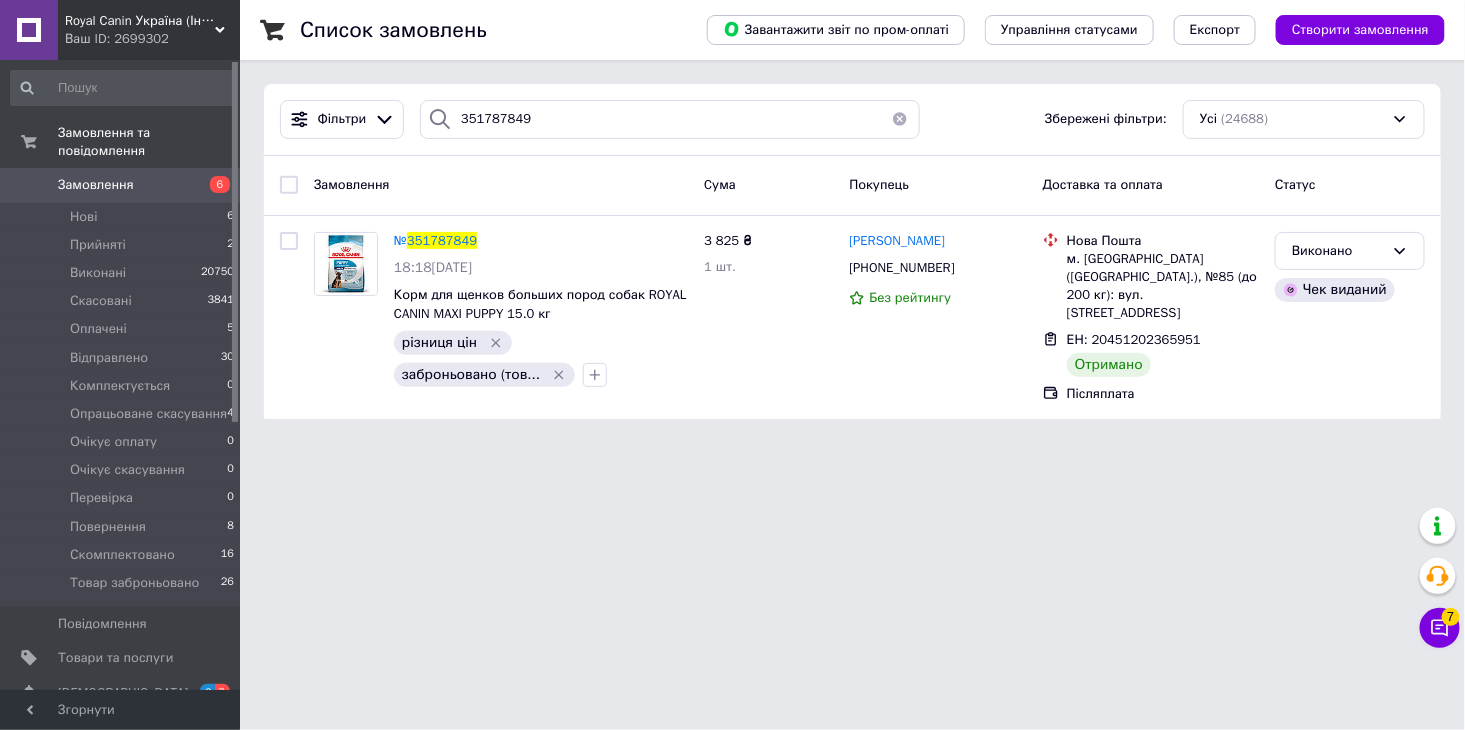 click on "Royal Canin Україна (Інтернет-магазин) Ваш ID: 2699302 Сайт Royal Canin Україна (Інтернет-магаз... Кабінет покупця Перевірити стан системи Сторінка на порталі Довідка Вийти Замовлення та повідомлення Замовлення 6 Нові 6 Прийняті 2 Виконані 20750 Скасовані 3841 Оплачені 5 Відправлено 30 Комплектується 0 Опрацьоване скасування 4 Очікує оплату 0 Очікує скасування 0 Перевірка 0 Повернення 8 Скомплектовано 16 Товар заброньовано 26 Повідомлення 0 Товари та послуги Сповіщення 3 7 Показники роботи компанії Панель управління Відгуки   №" at bounding box center (732, 221) 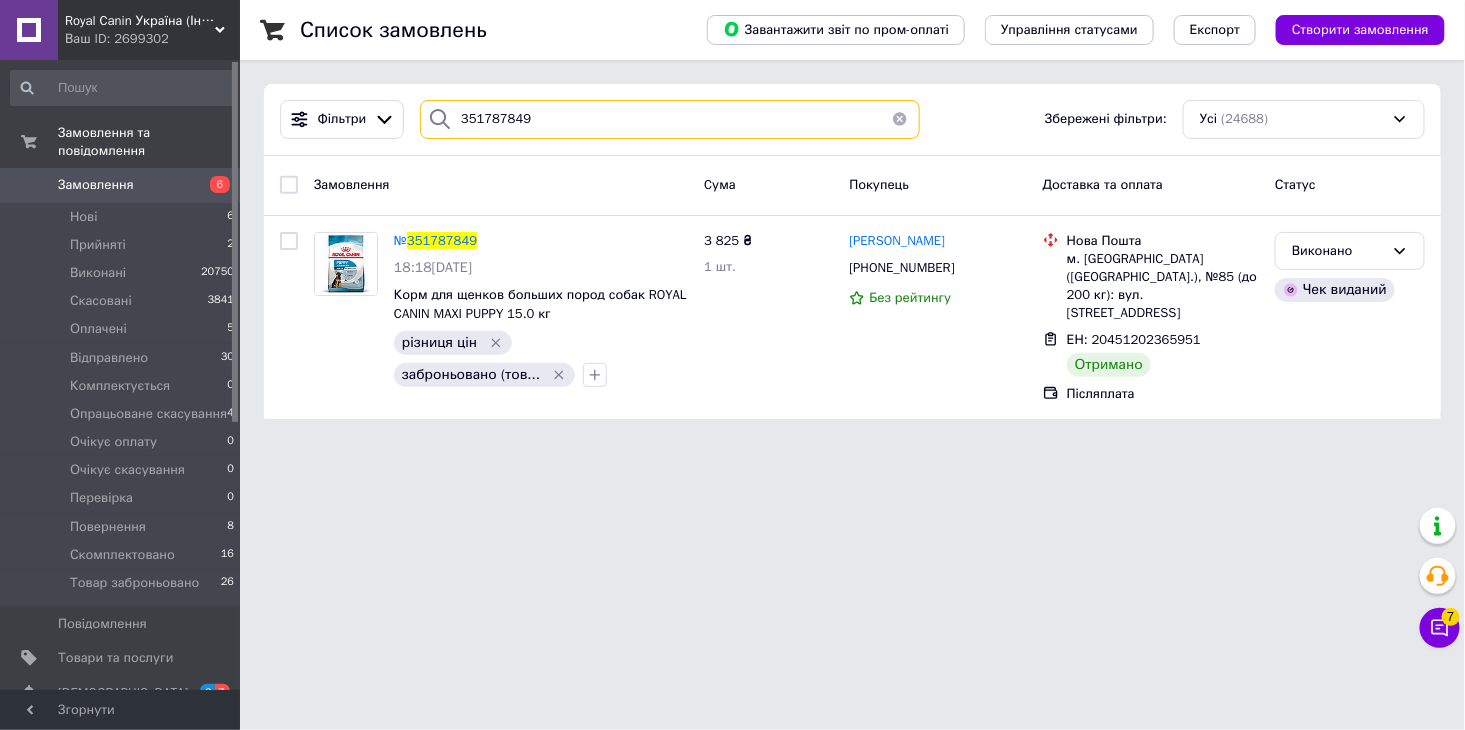 drag, startPoint x: 545, startPoint y: 118, endPoint x: 440, endPoint y: 130, distance: 105.68349 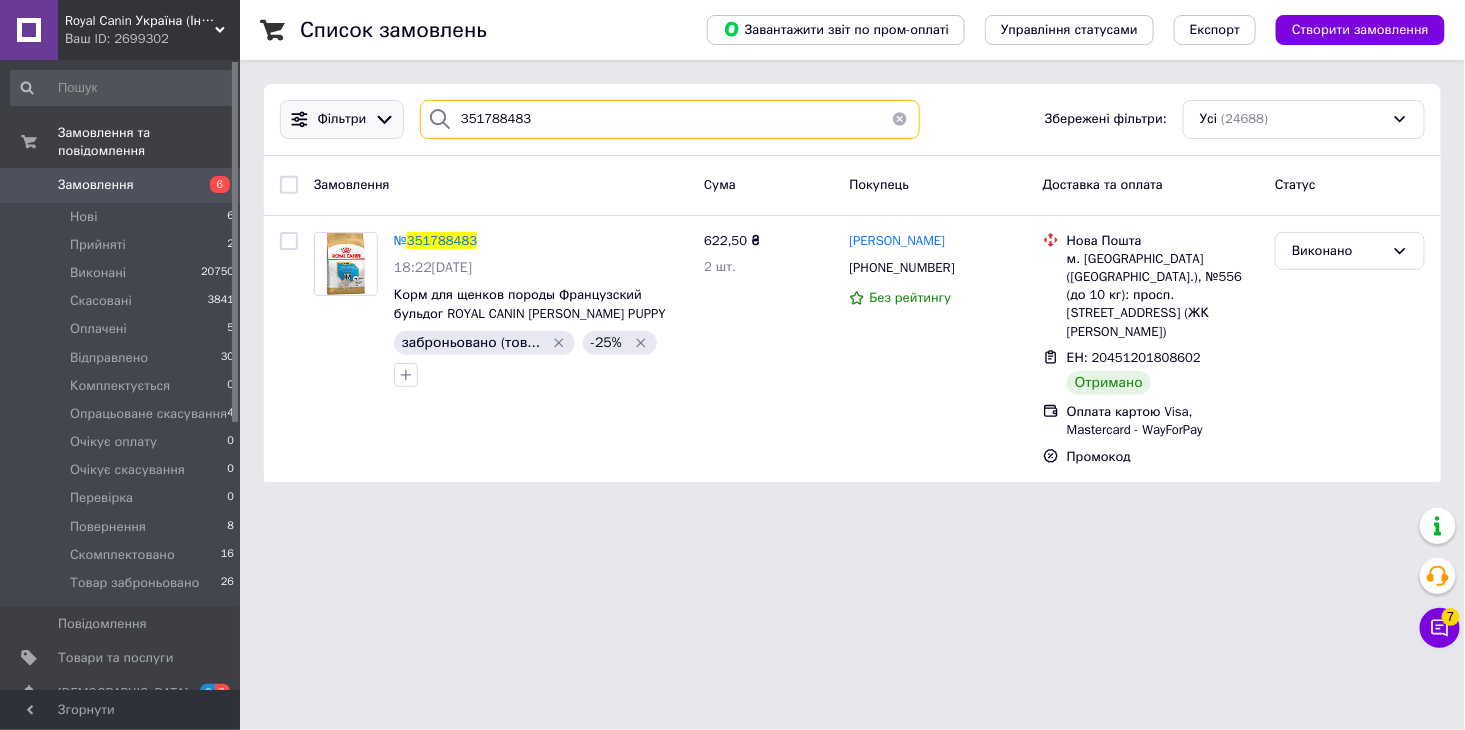 drag, startPoint x: 517, startPoint y: 125, endPoint x: 387, endPoint y: 117, distance: 130.24593 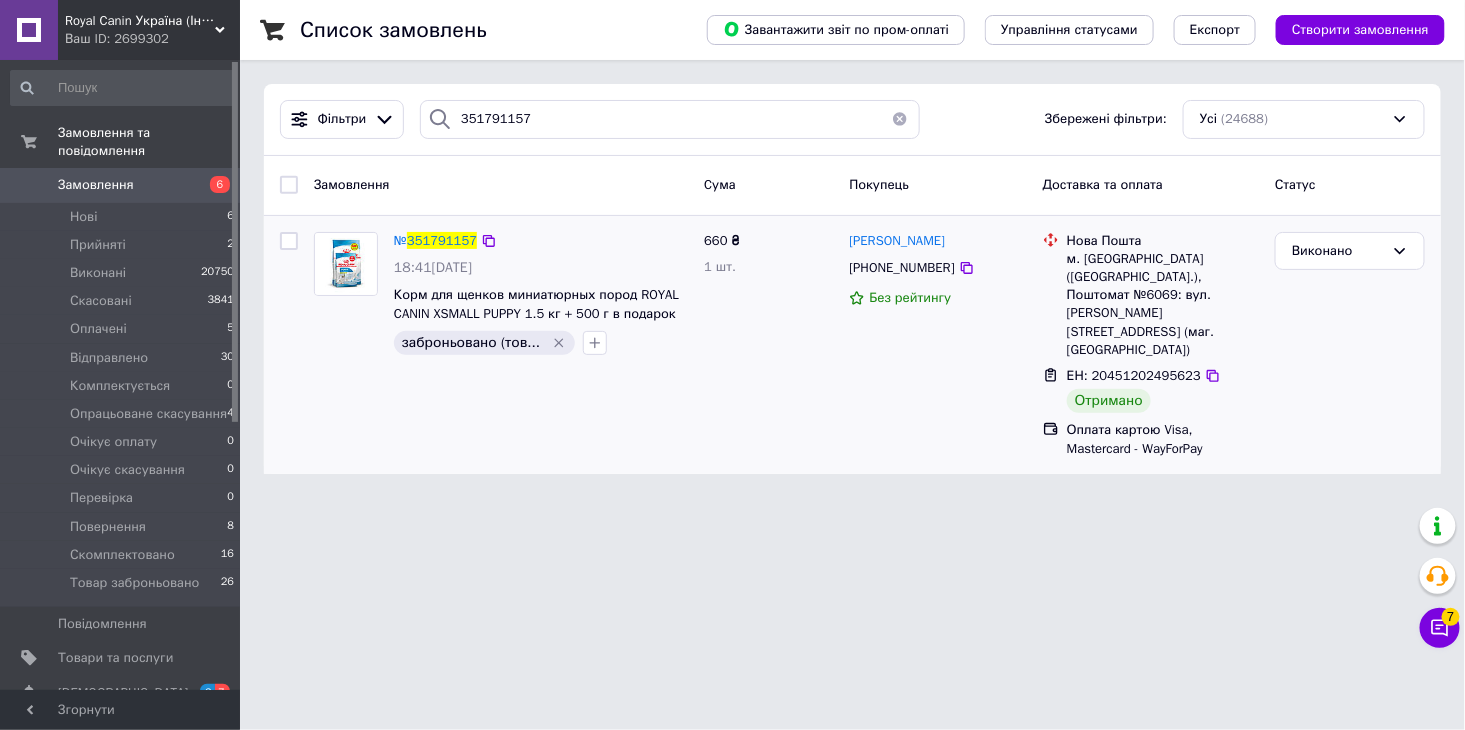 click on "[PERSON_NAME] [PHONE_NUMBER] Без рейтингу" at bounding box center (938, 345) 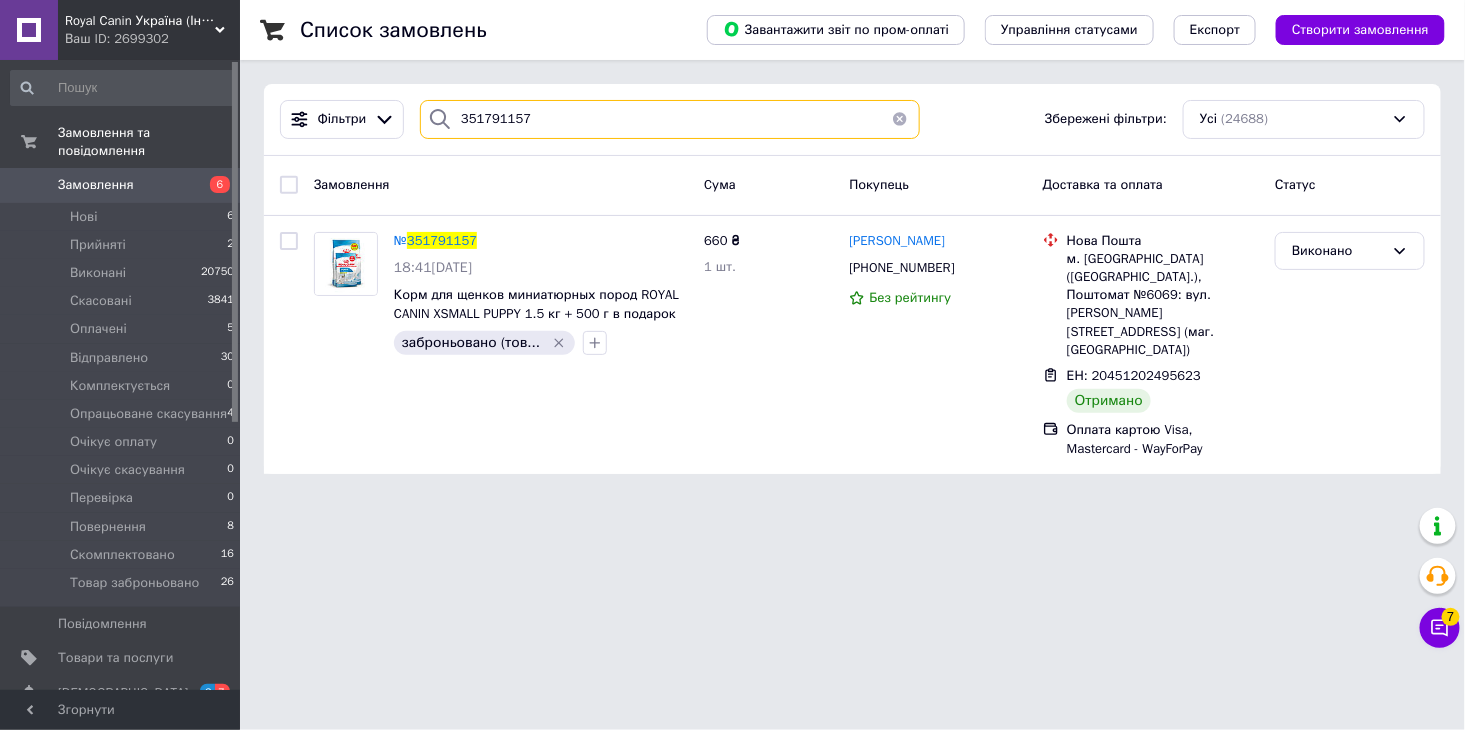 drag, startPoint x: 556, startPoint y: 108, endPoint x: 457, endPoint y: 112, distance: 99.08077 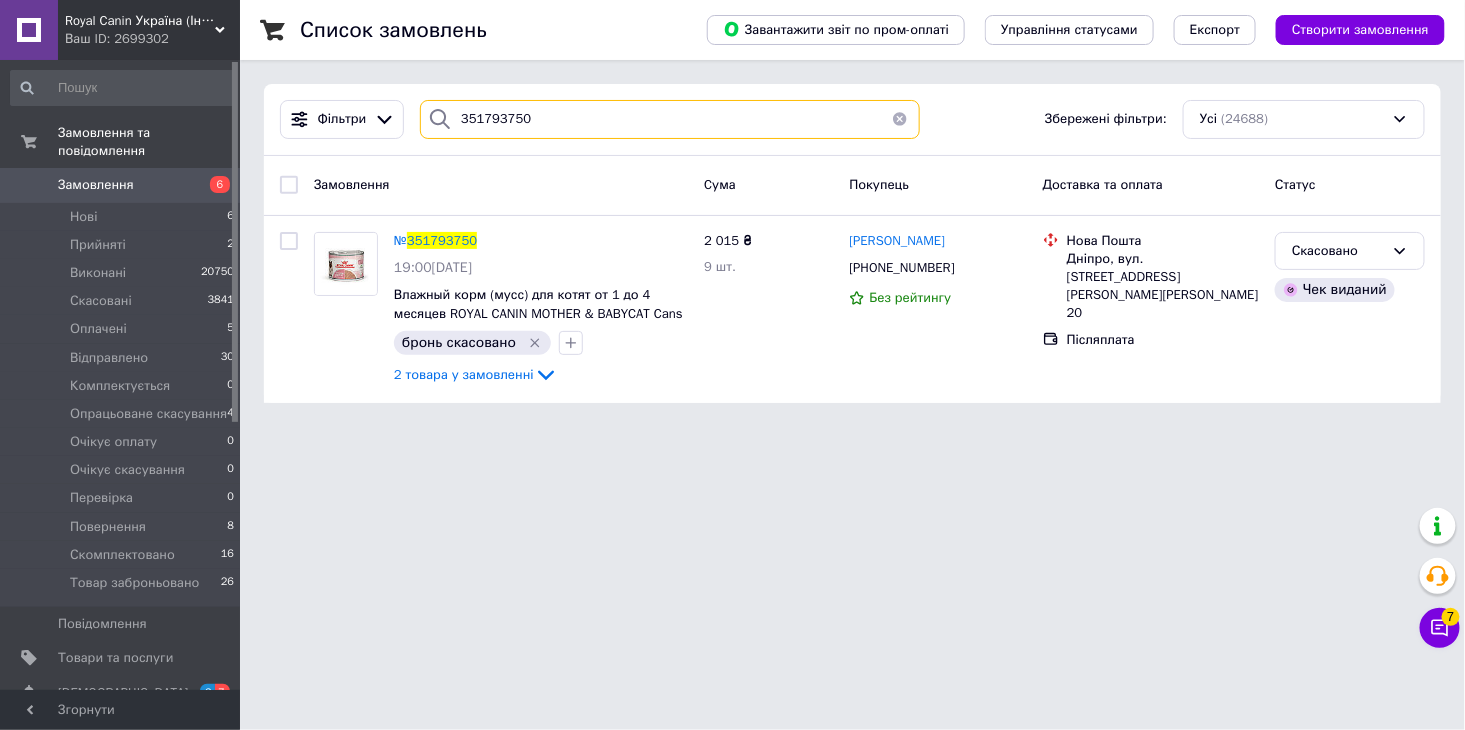 drag, startPoint x: 560, startPoint y: 125, endPoint x: 442, endPoint y: 121, distance: 118.06778 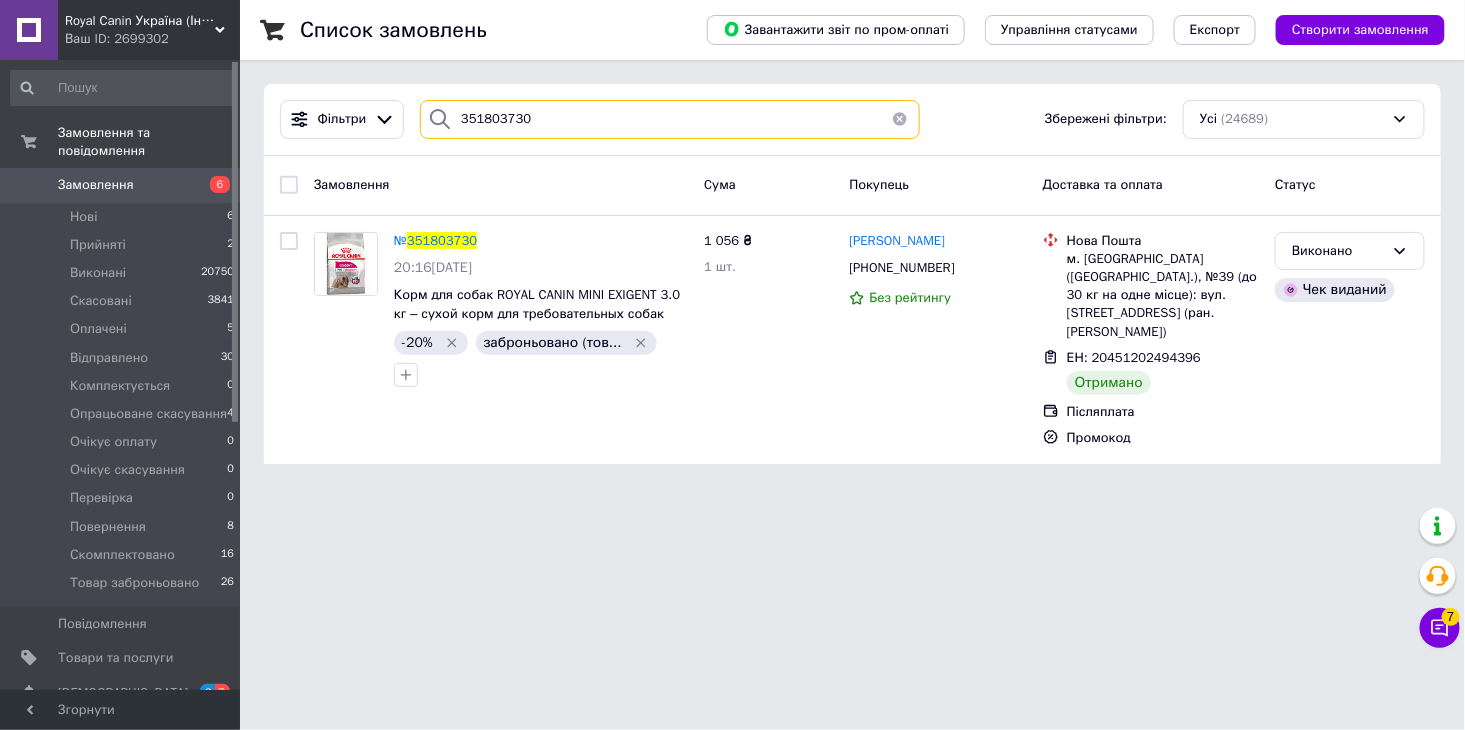 drag, startPoint x: 554, startPoint y: 117, endPoint x: 428, endPoint y: 112, distance: 126.09917 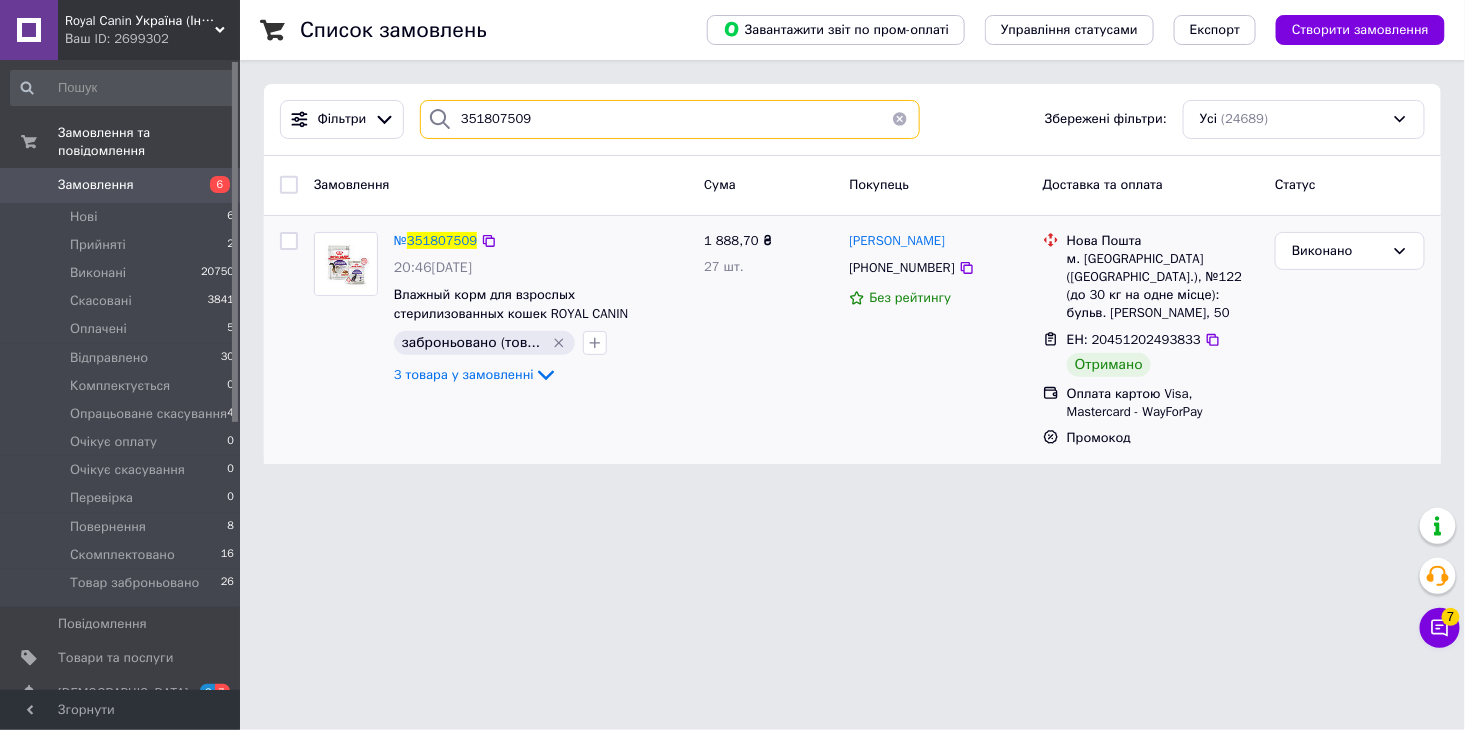 type on "351807509" 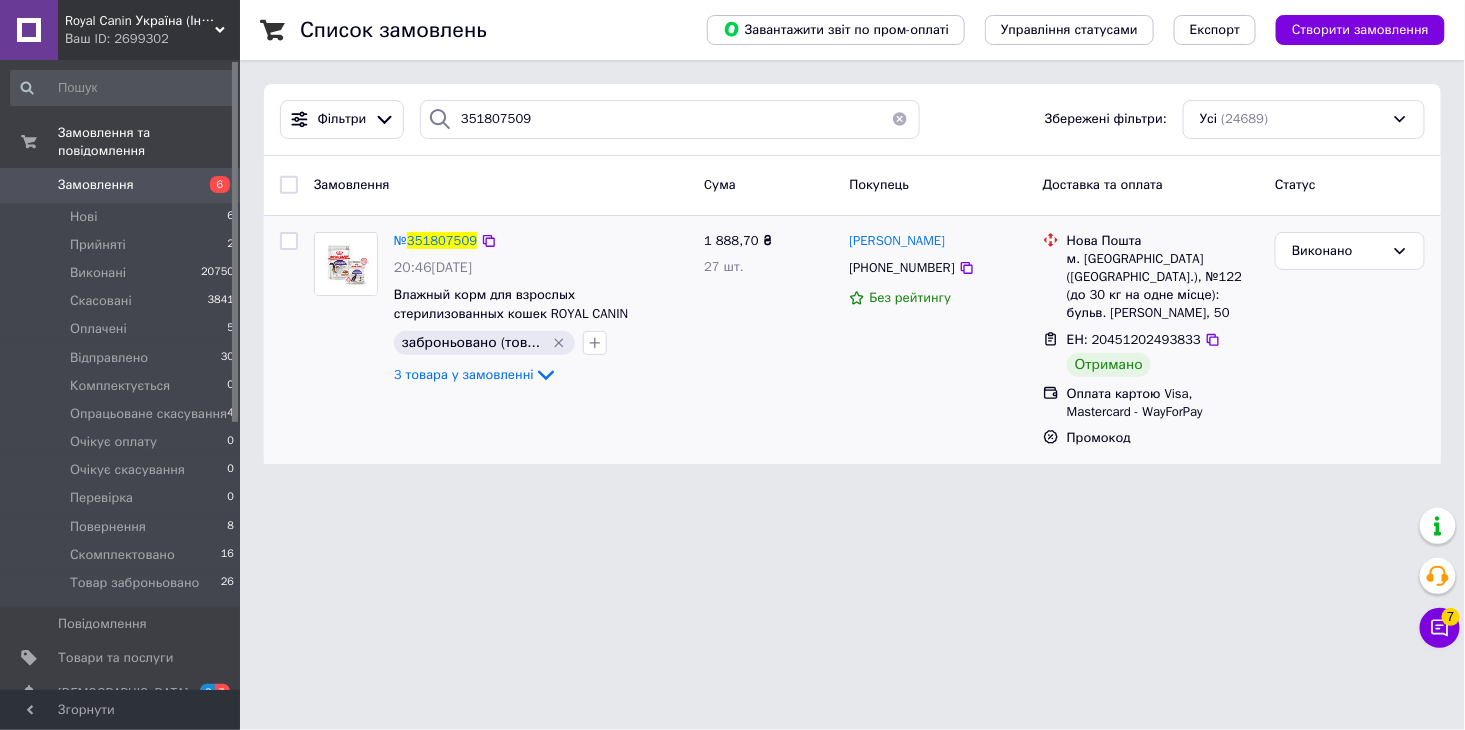 click on "ЕН: 20451202493833" at bounding box center (1134, 339) 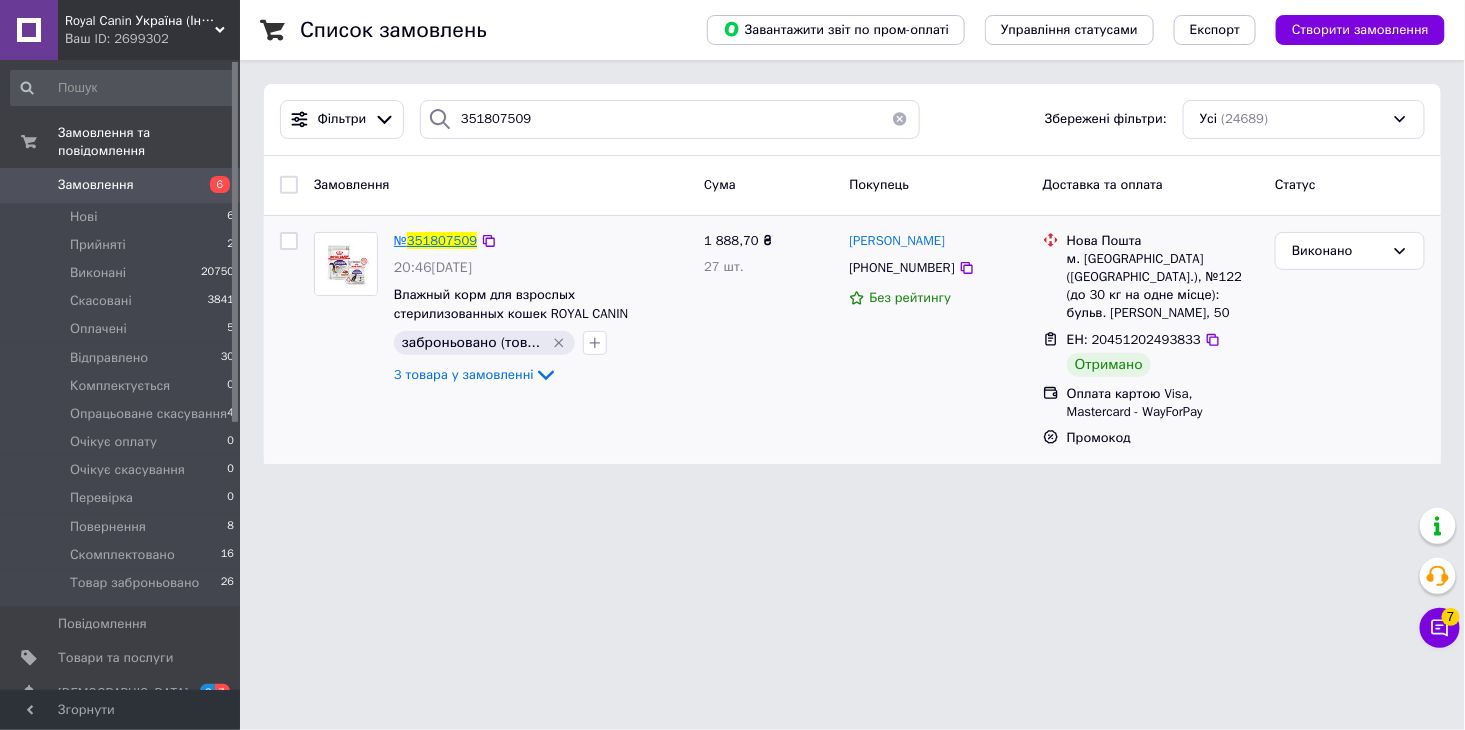 click on "351807509" at bounding box center [442, 240] 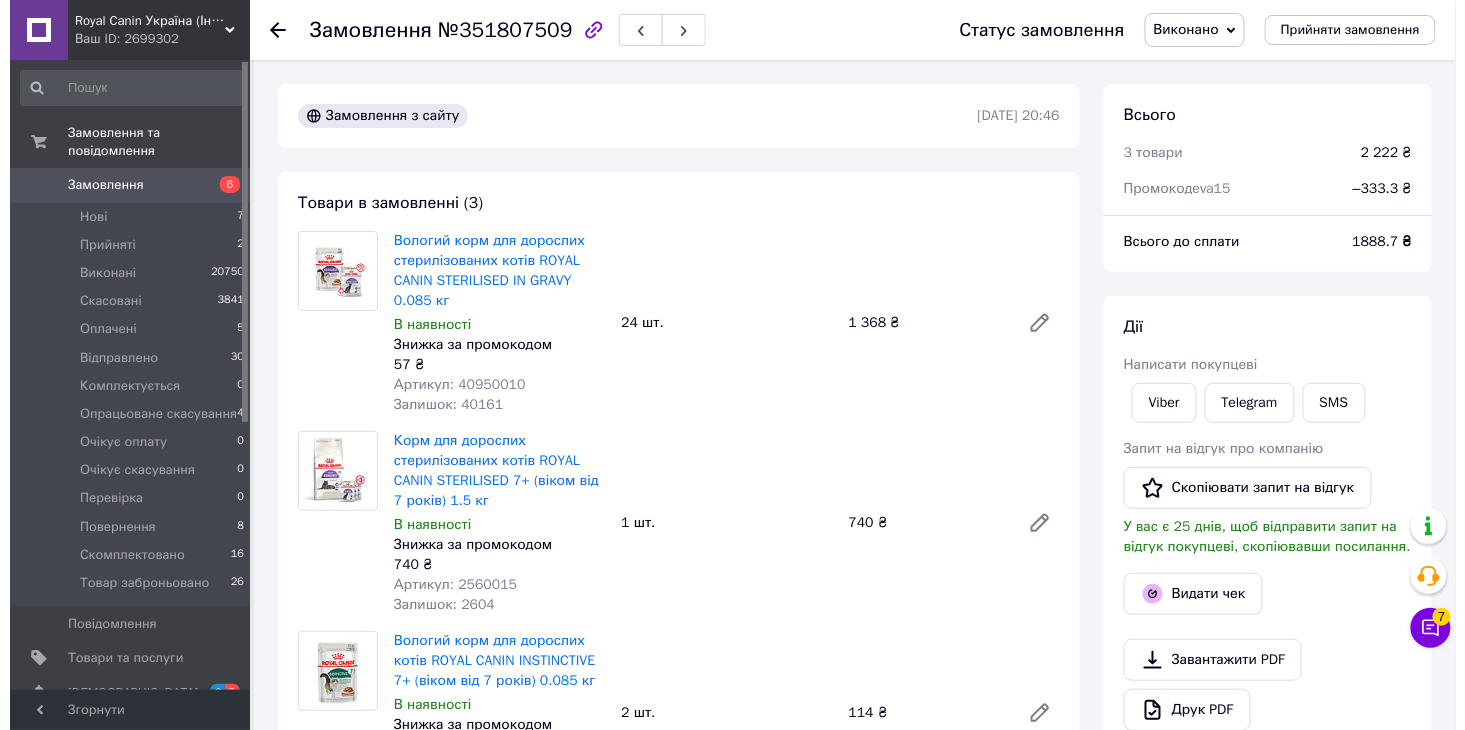 scroll, scrollTop: 223, scrollLeft: 0, axis: vertical 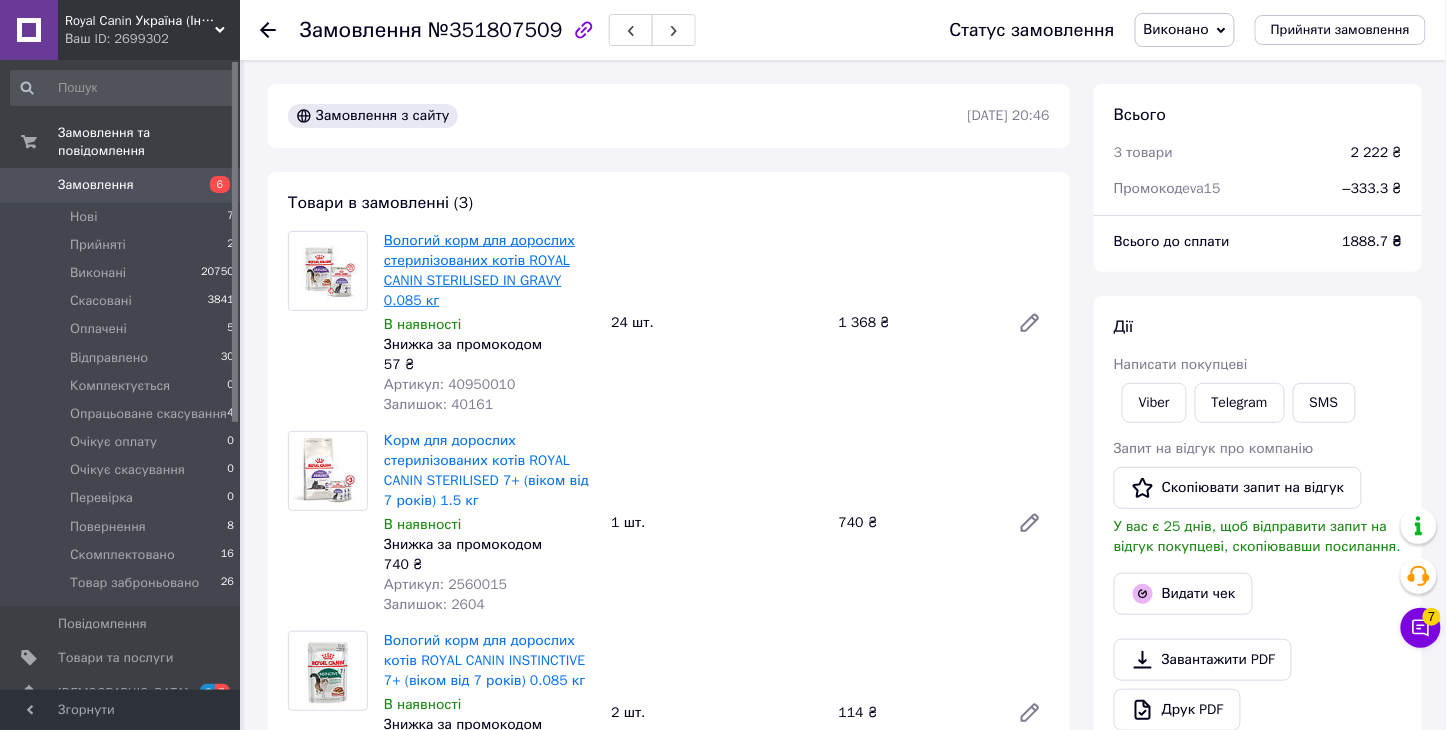 click on "Вологий корм для дорослих стерилізованих котів ROYAL CANIN STERILISED IN GRAVY 0.085 кг" at bounding box center (479, 270) 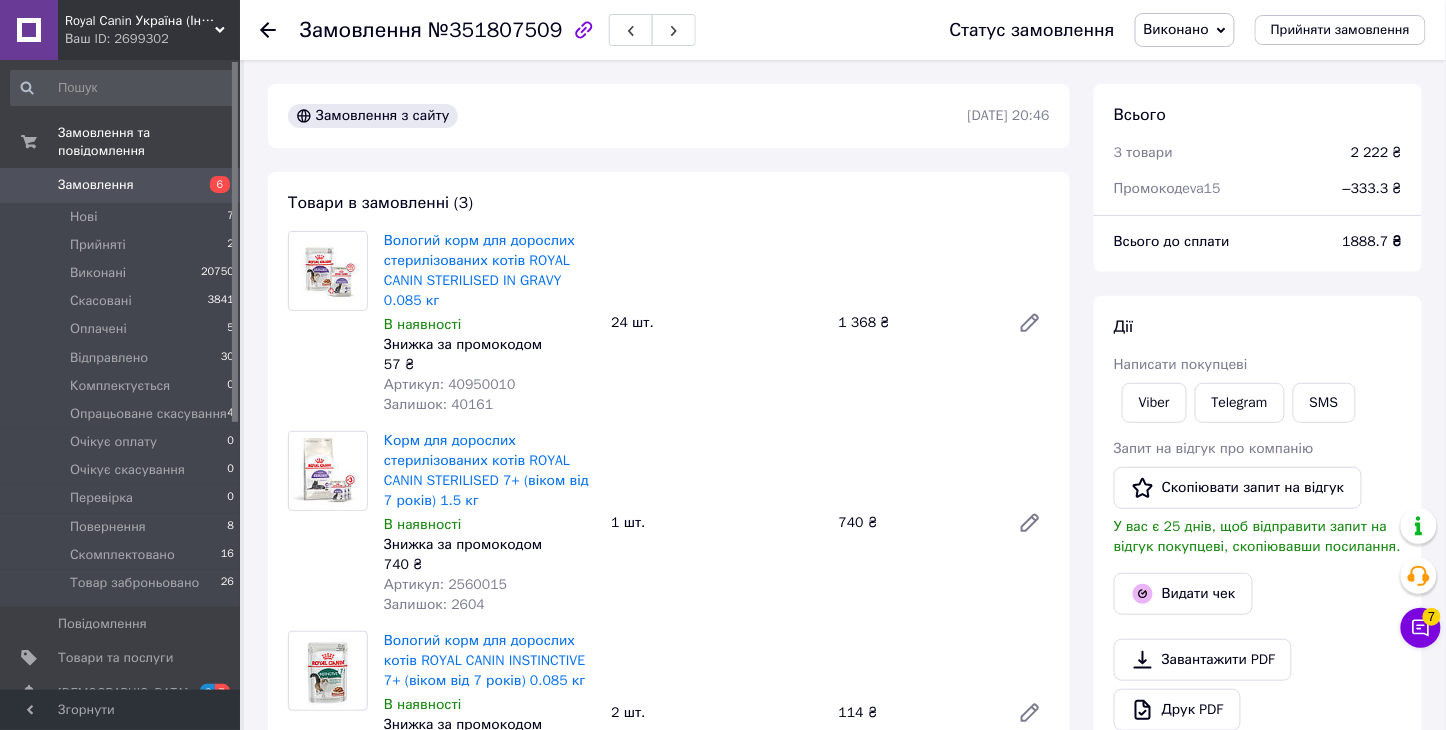 click 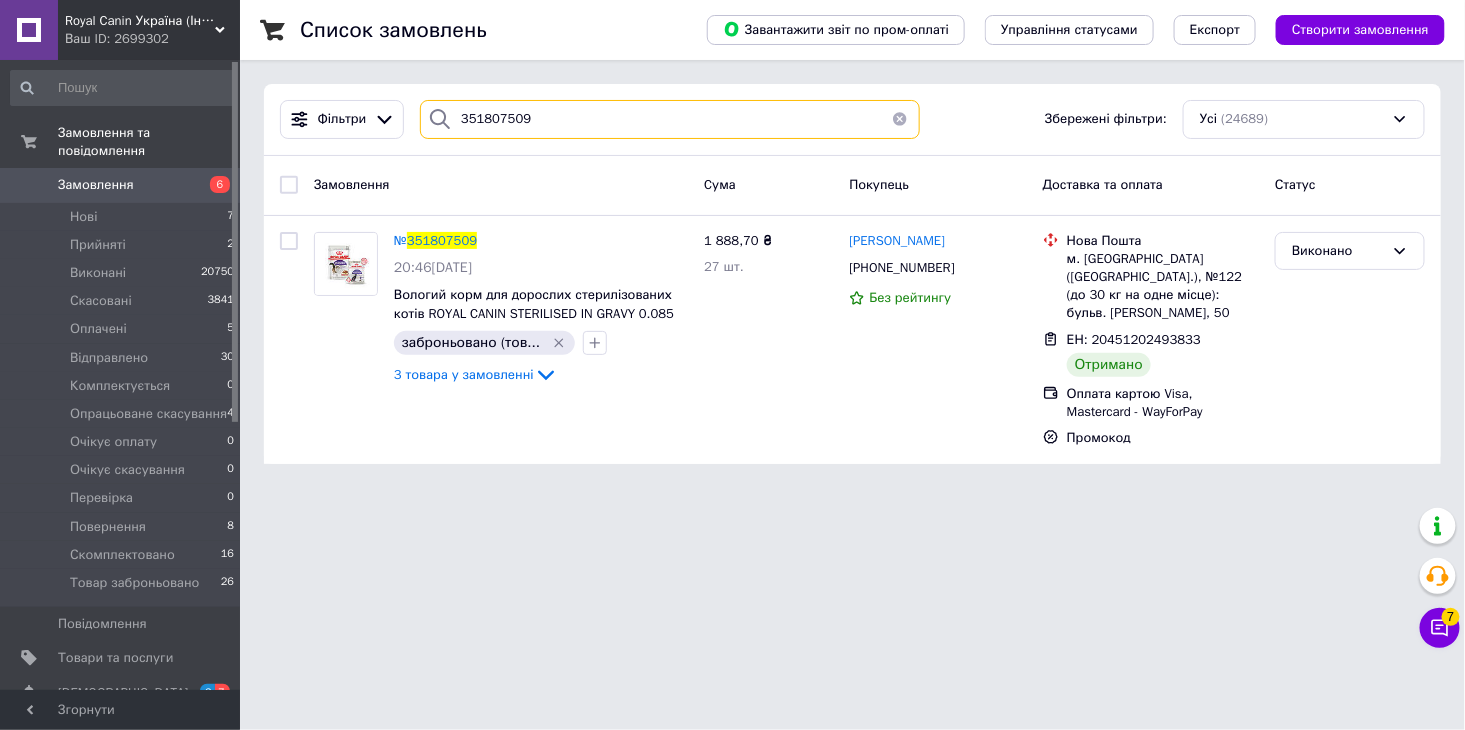 drag, startPoint x: 554, startPoint y: 113, endPoint x: 452, endPoint y: 134, distance: 104.13933 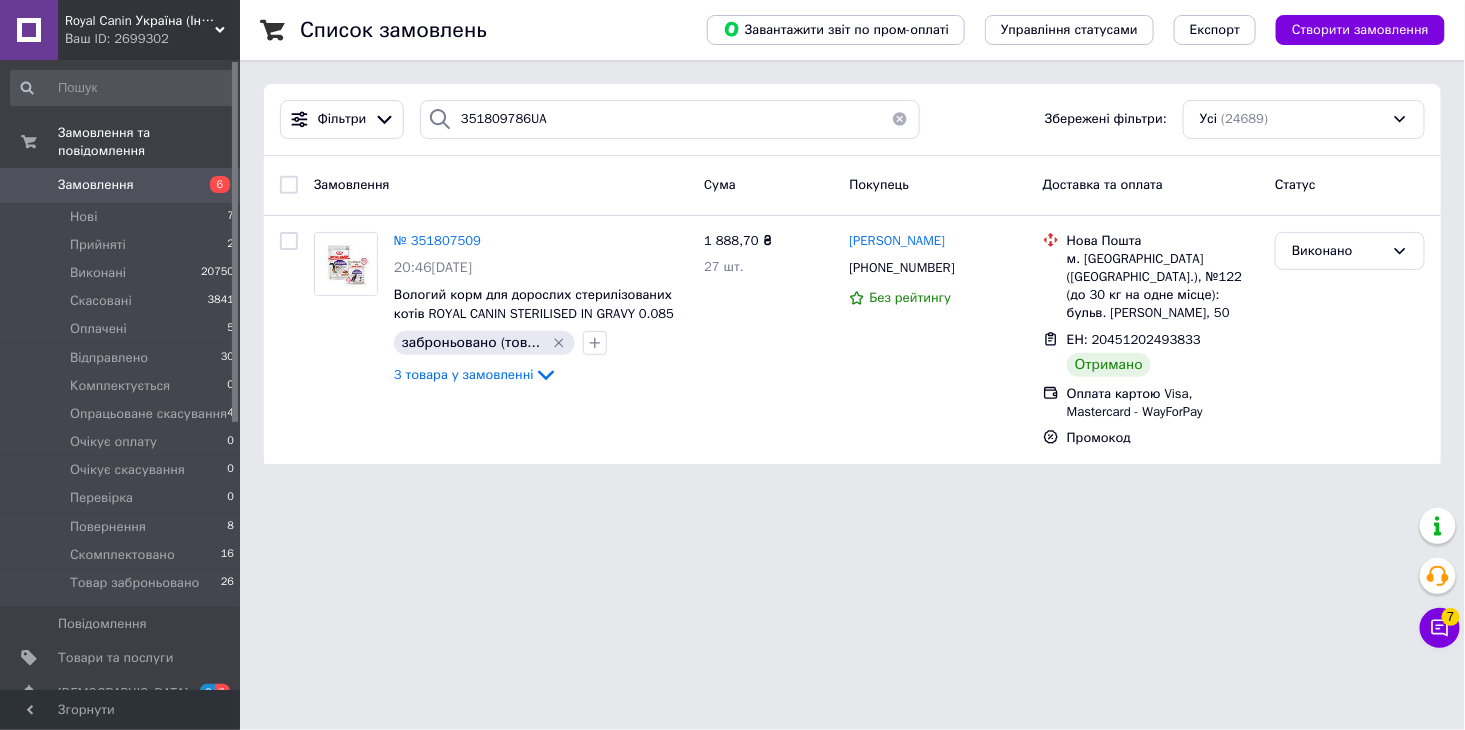 click at bounding box center [440, 119] 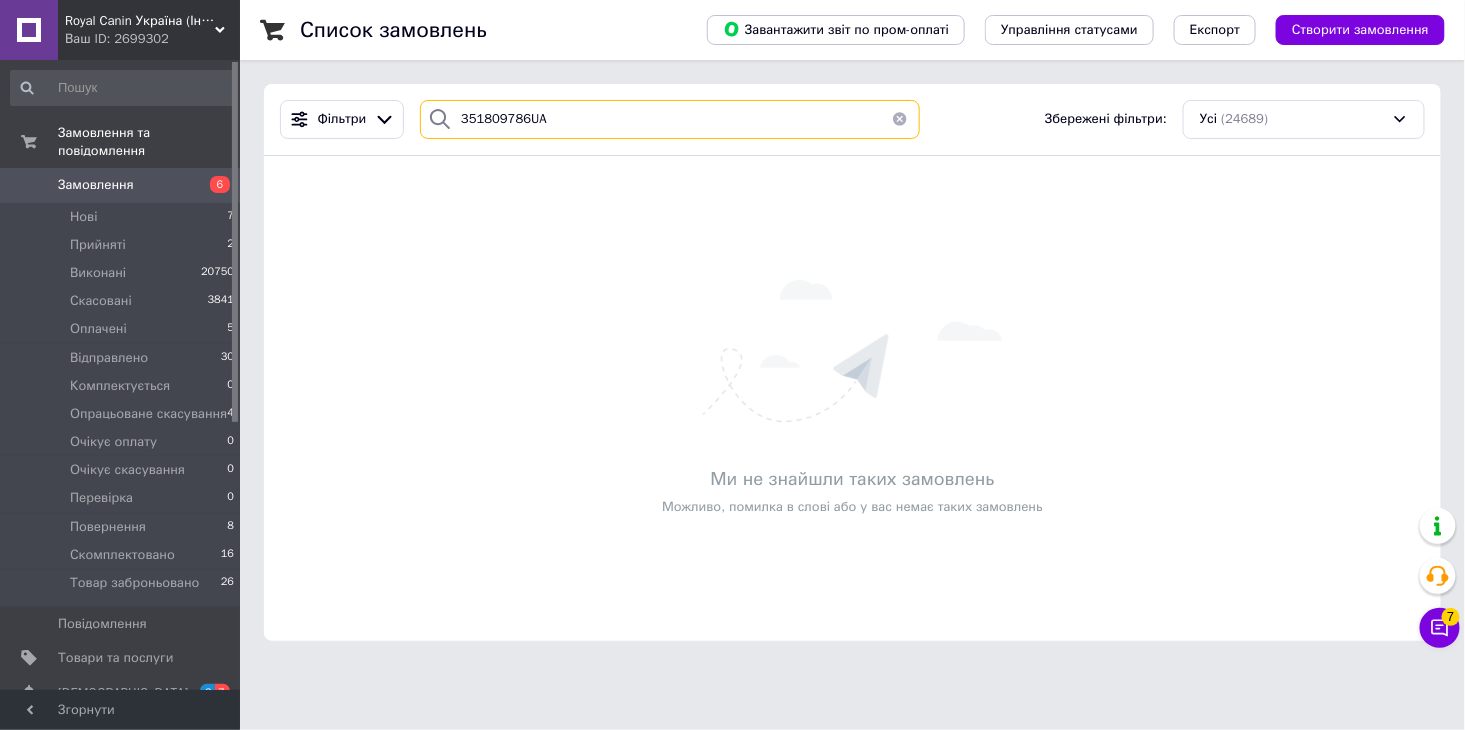 click on "351809786UA" at bounding box center (670, 119) 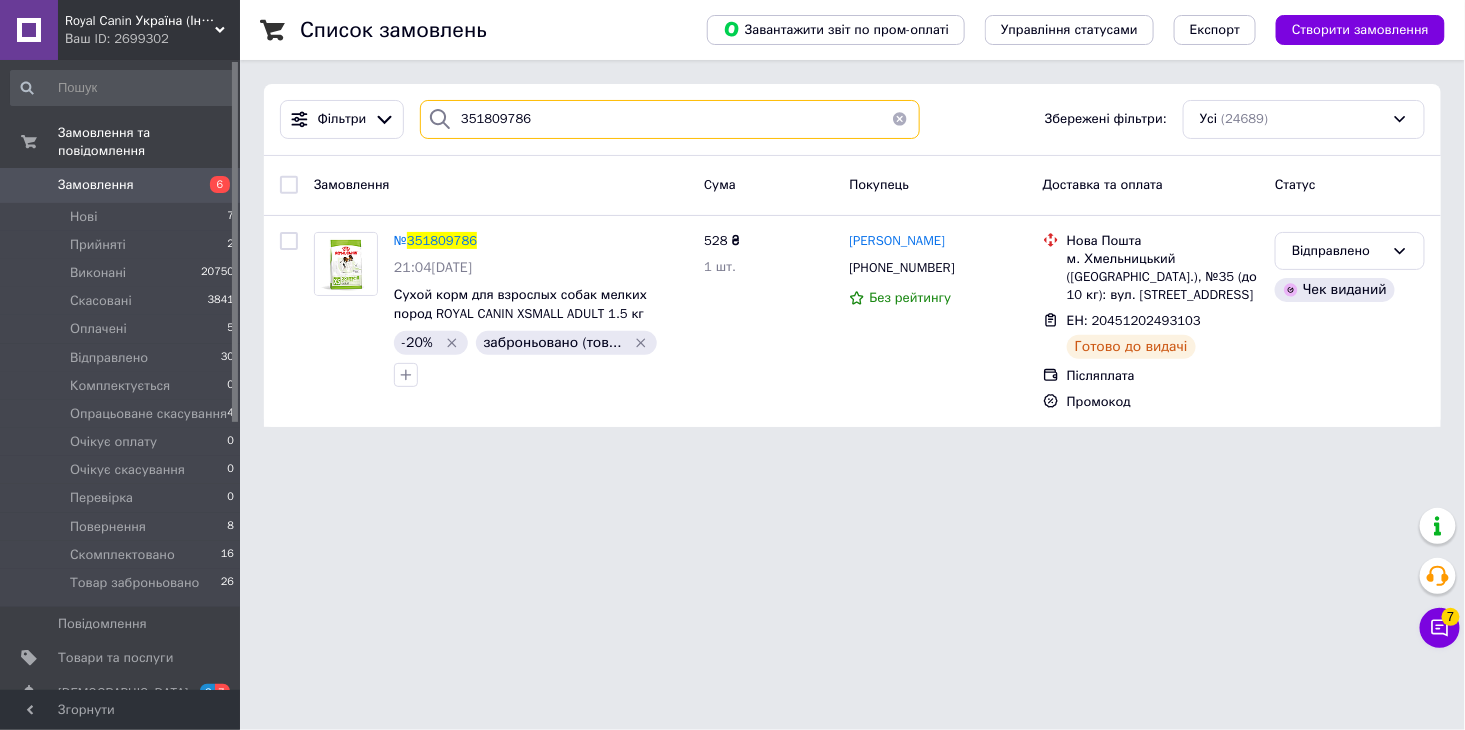 drag, startPoint x: 566, startPoint y: 110, endPoint x: 448, endPoint y: 122, distance: 118.6086 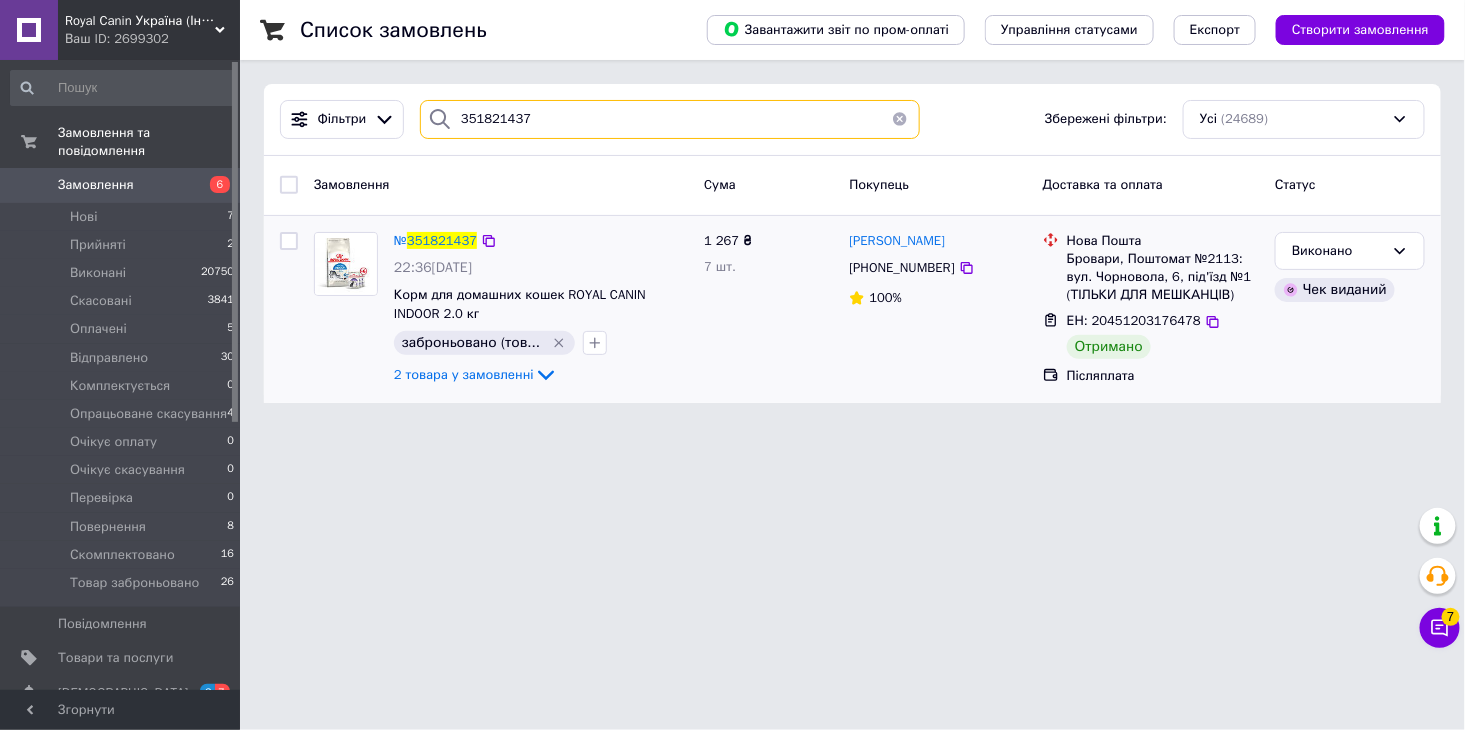 type on "351821437" 